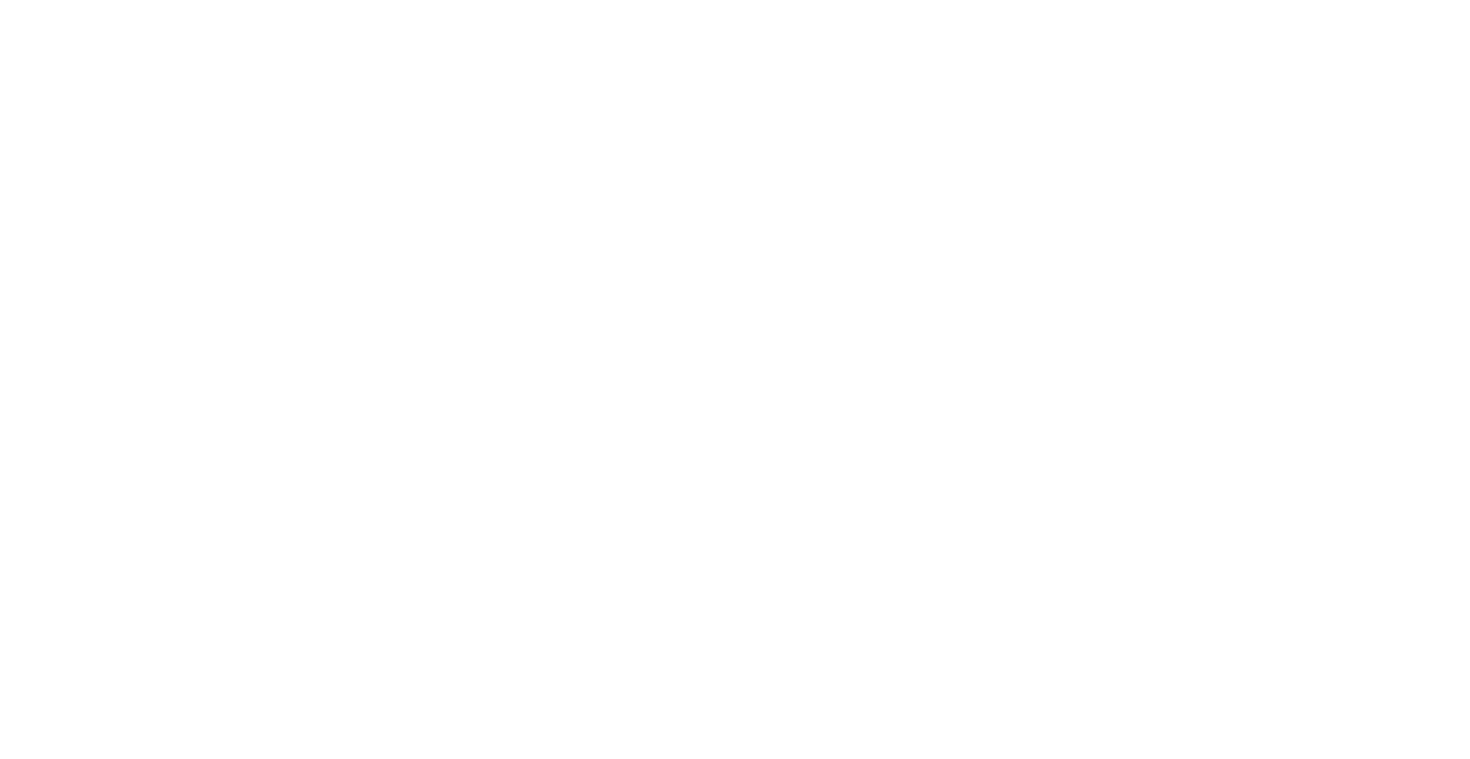 scroll, scrollTop: 0, scrollLeft: 0, axis: both 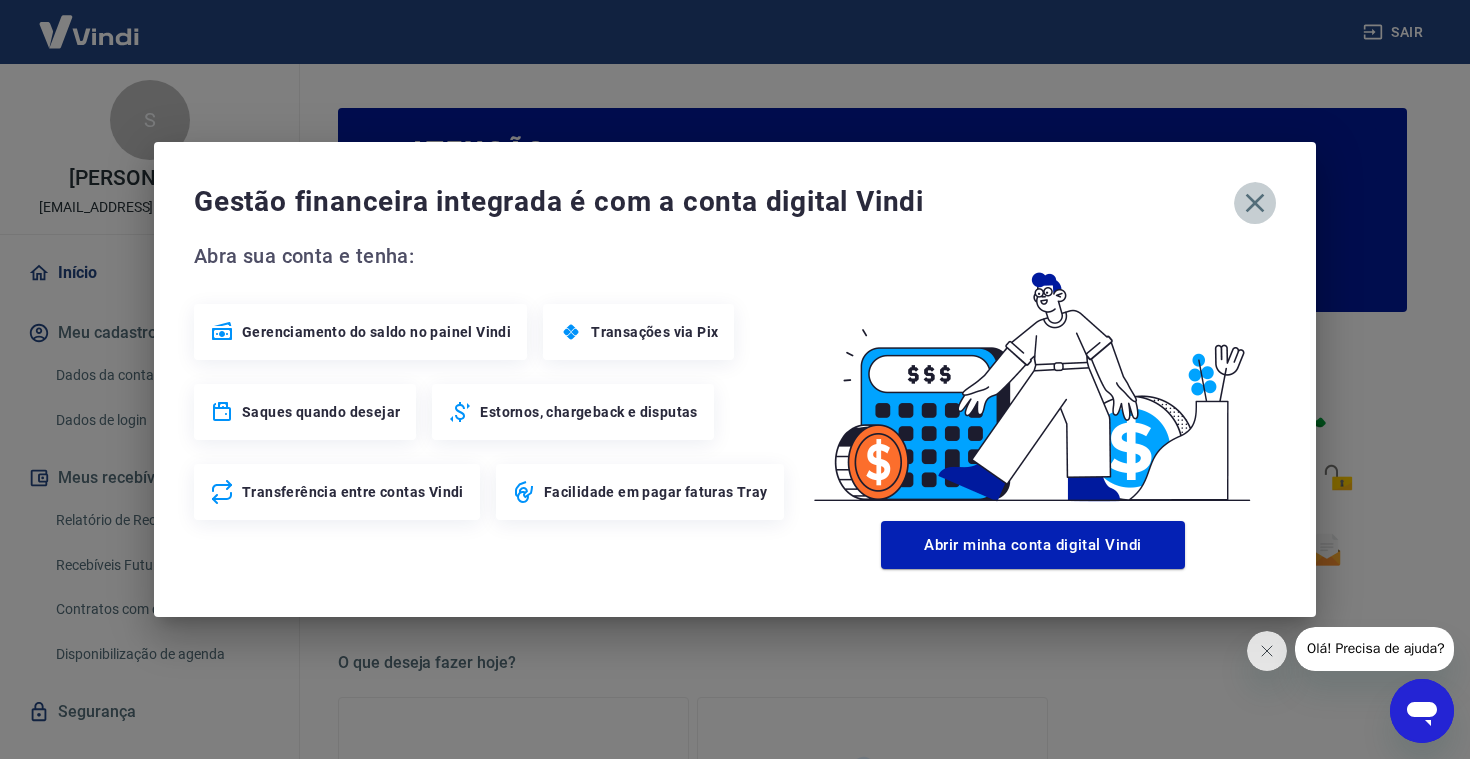 click 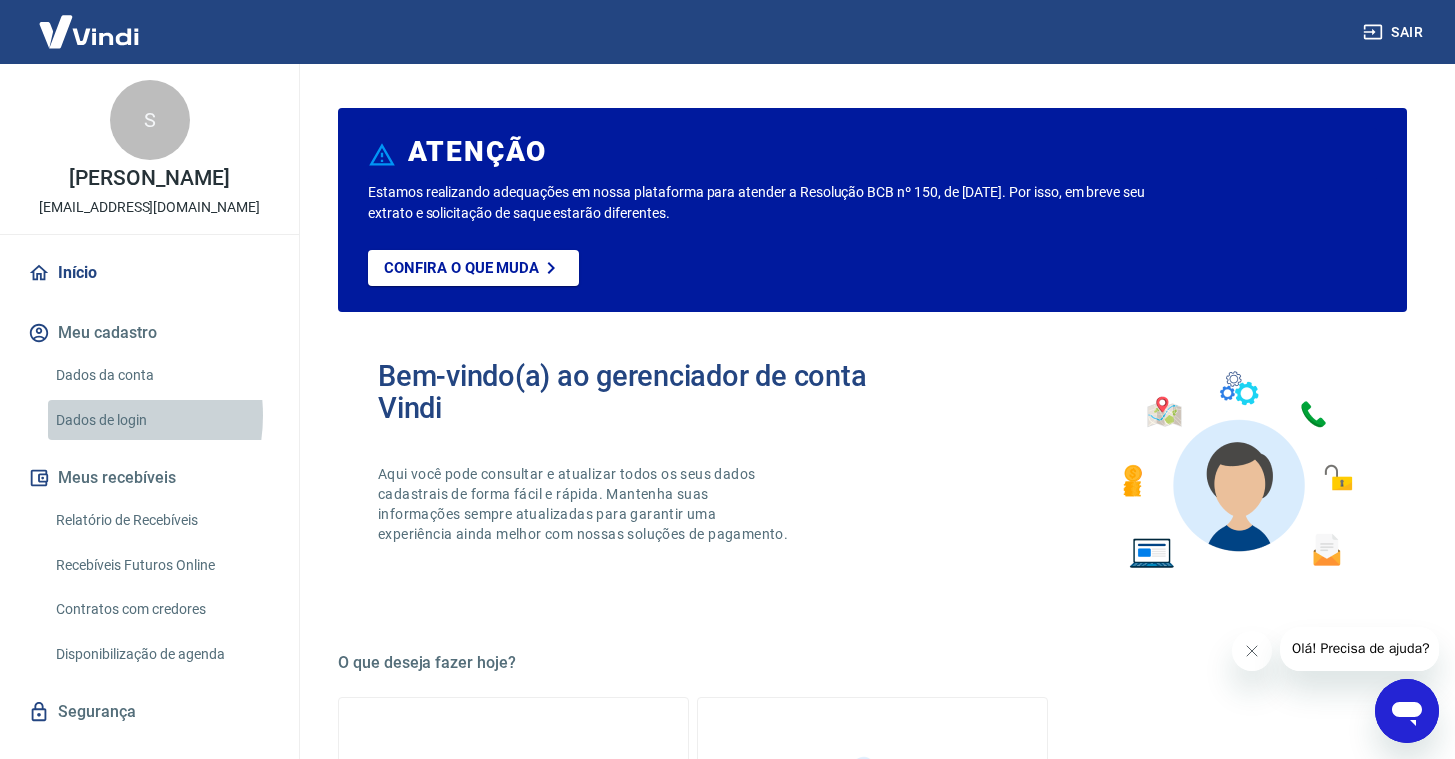 click on "Dados de login" at bounding box center [161, 420] 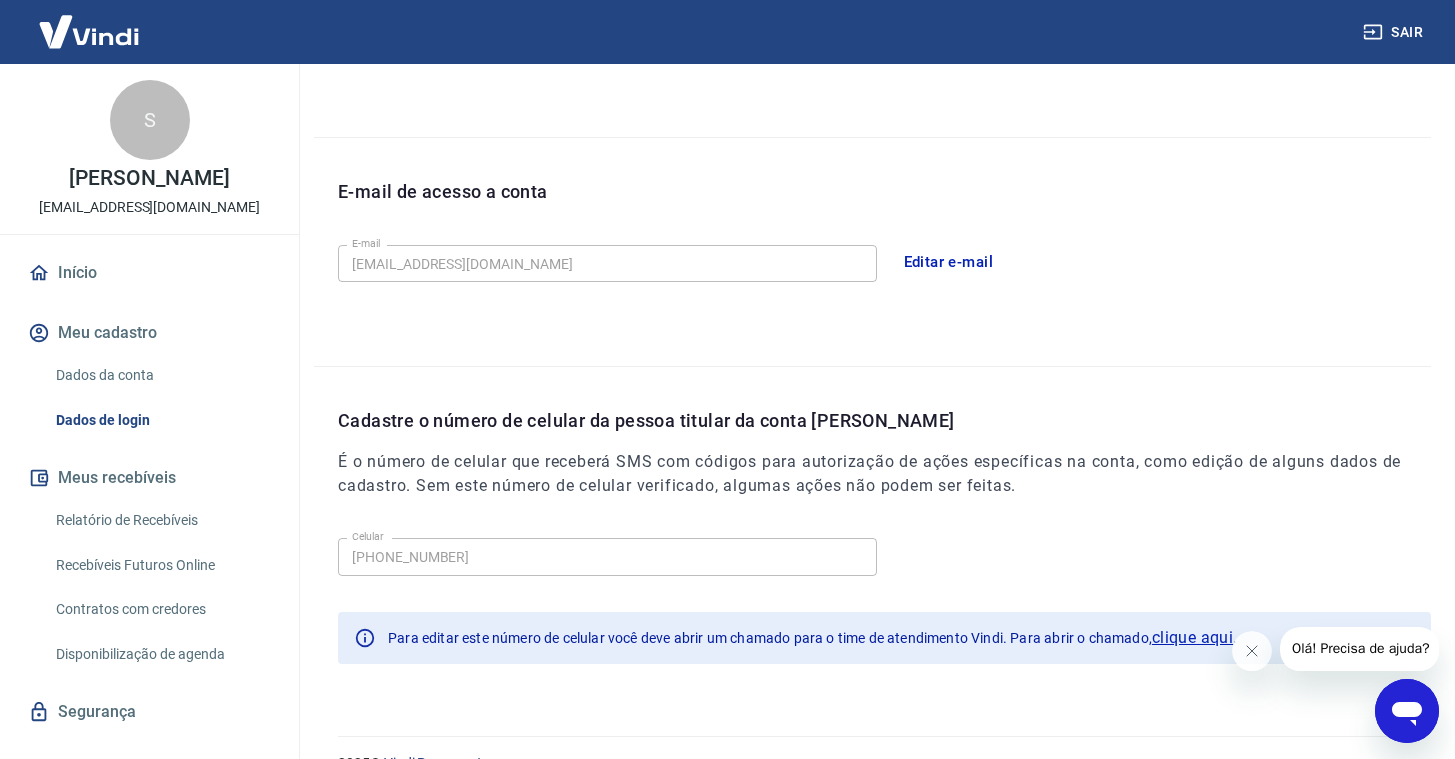 scroll, scrollTop: 506, scrollLeft: 0, axis: vertical 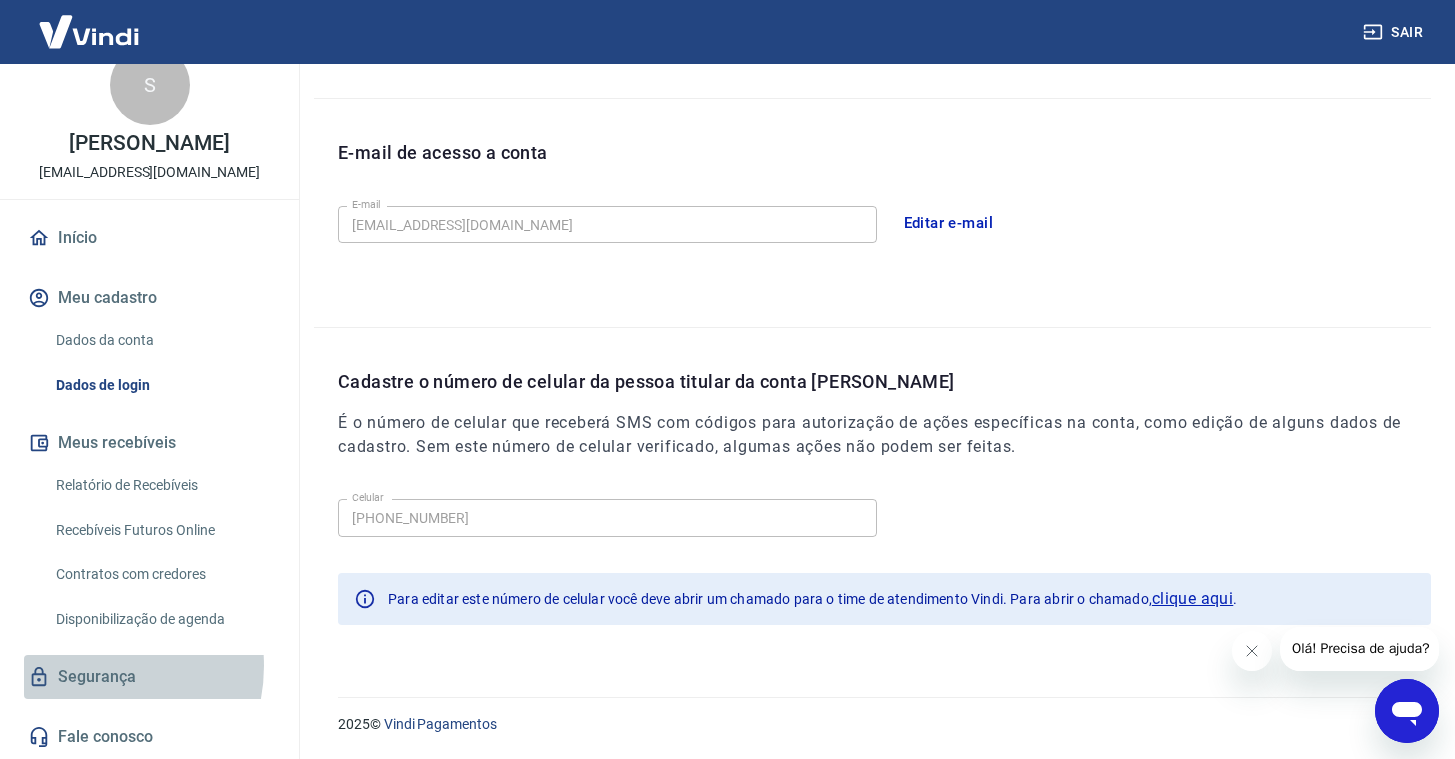 click on "Segurança" at bounding box center [149, 677] 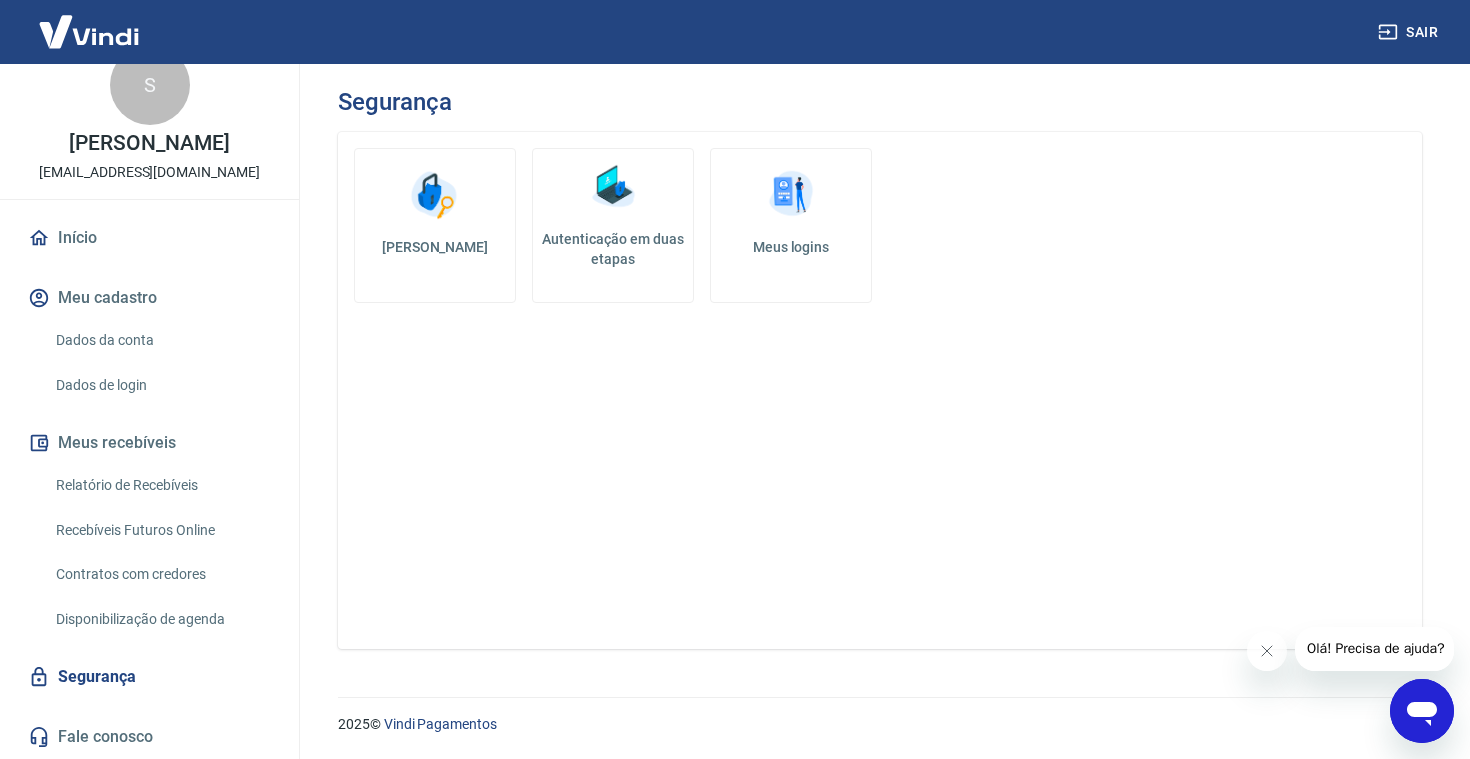 click on "Autenticação em duas etapas" at bounding box center [613, 225] 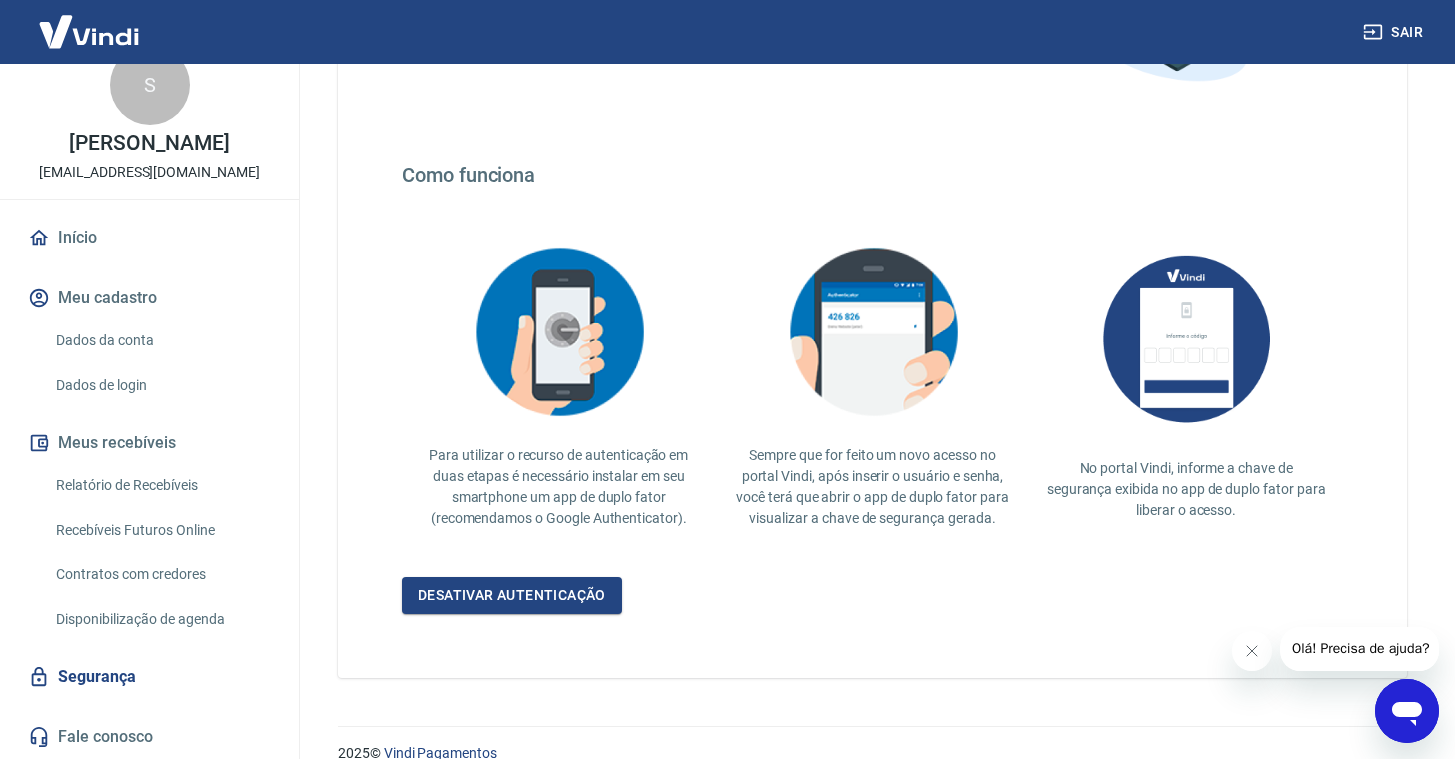 scroll, scrollTop: 326, scrollLeft: 0, axis: vertical 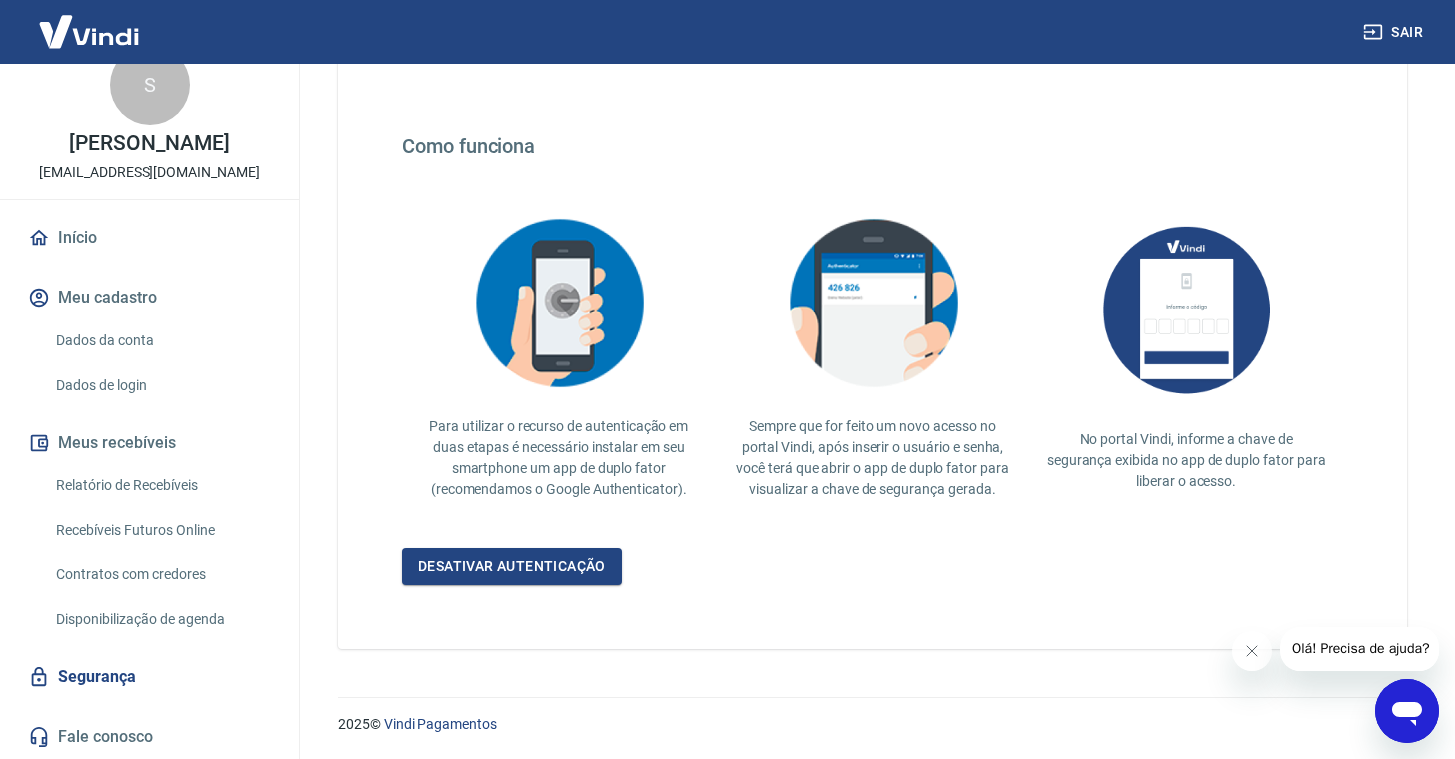 click at bounding box center (1186, 309) 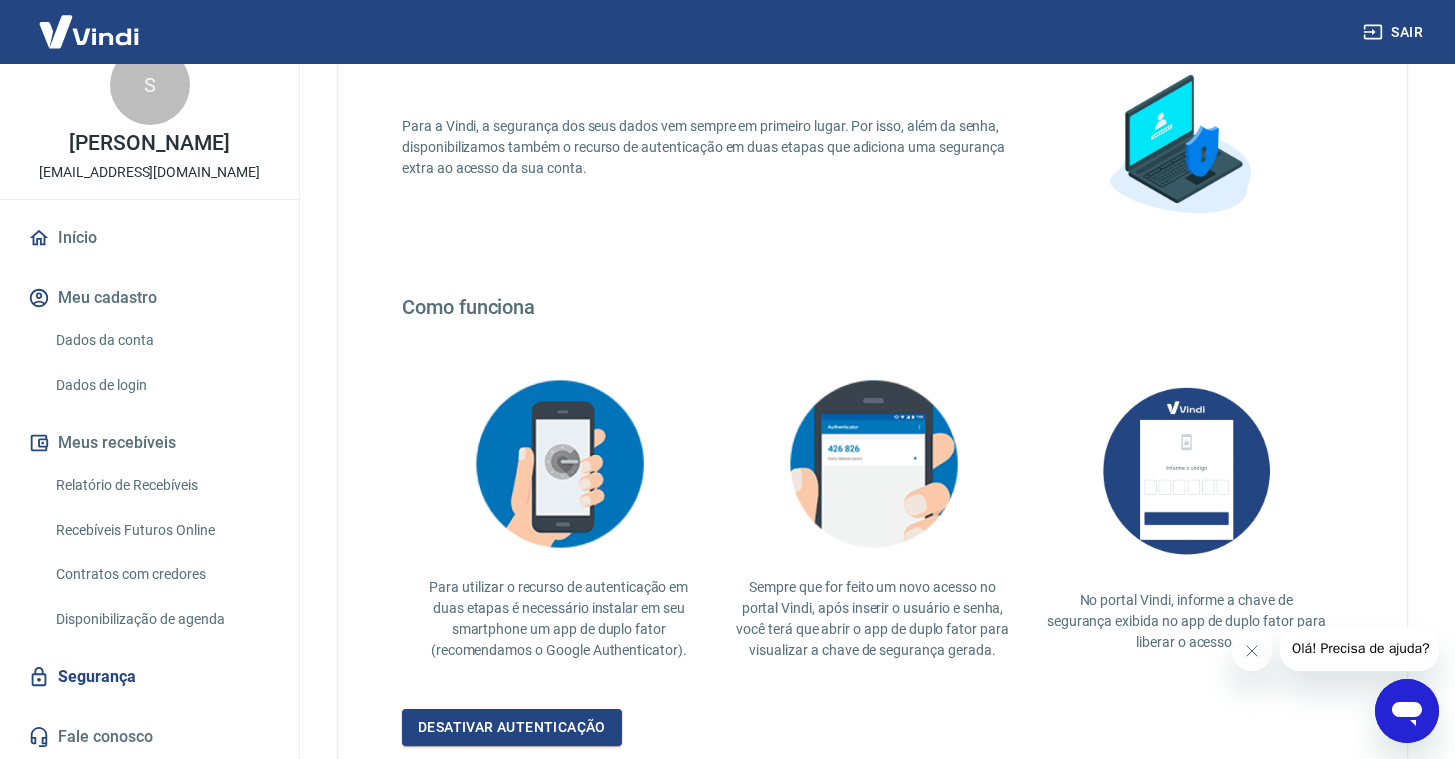 scroll, scrollTop: 326, scrollLeft: 0, axis: vertical 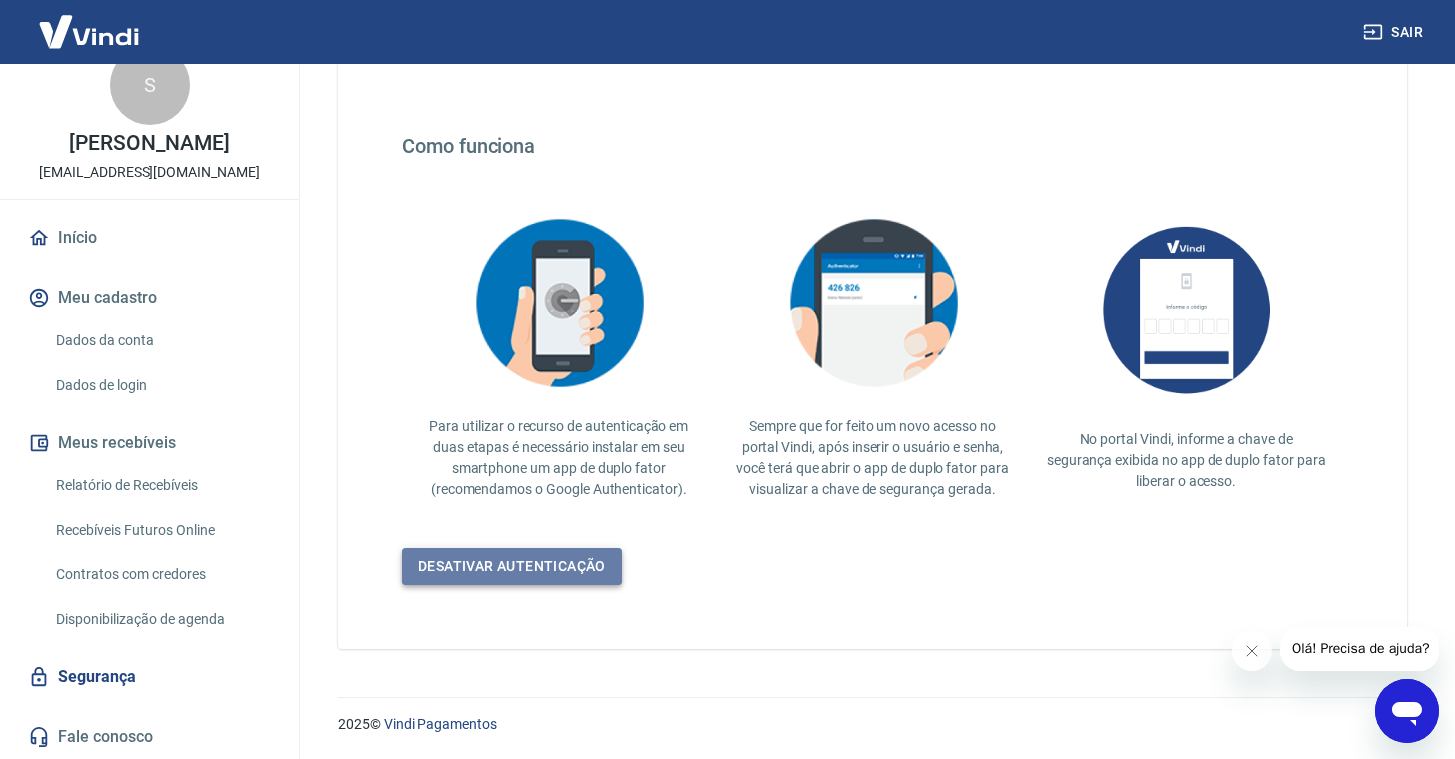 click on "Desativar autenticação" at bounding box center (512, 566) 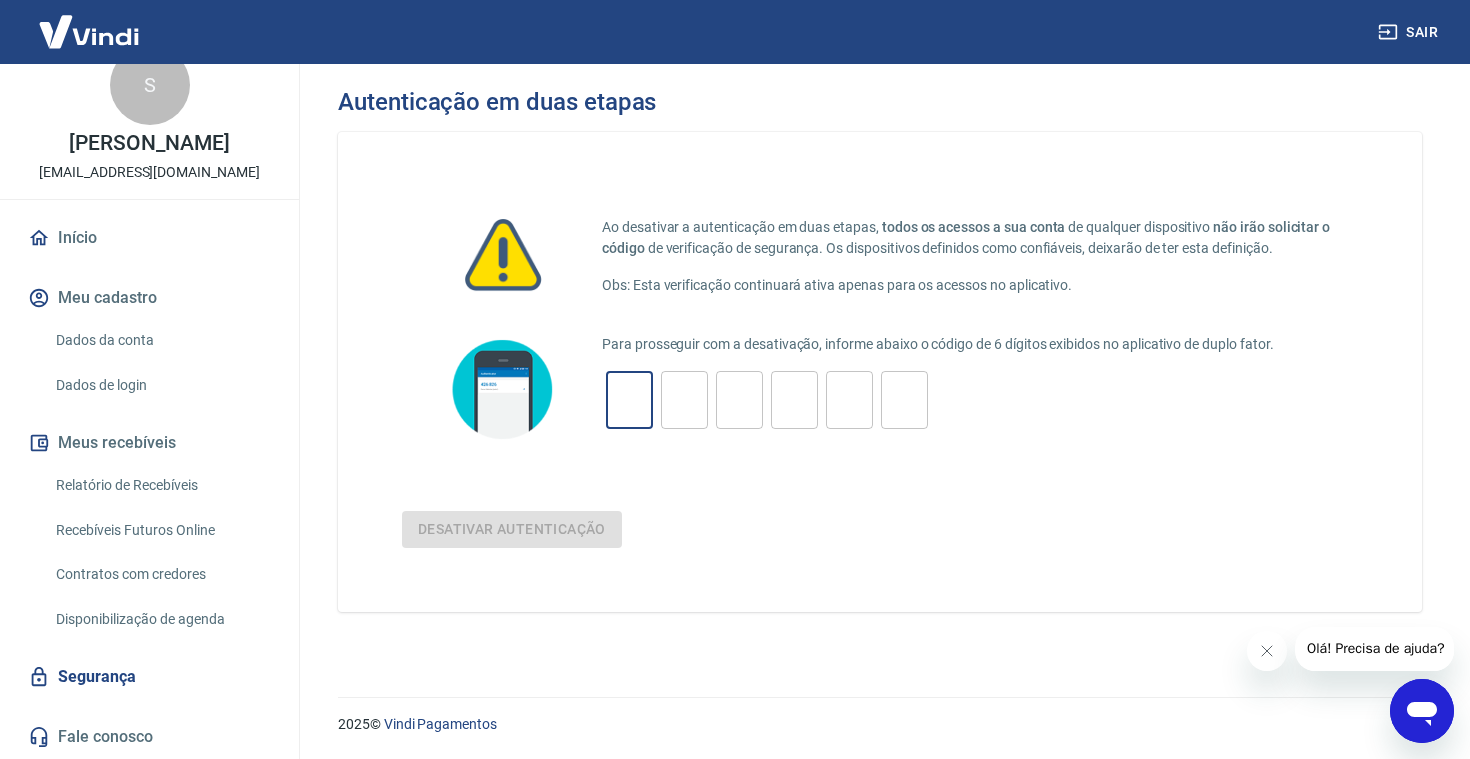 click at bounding box center [629, 400] 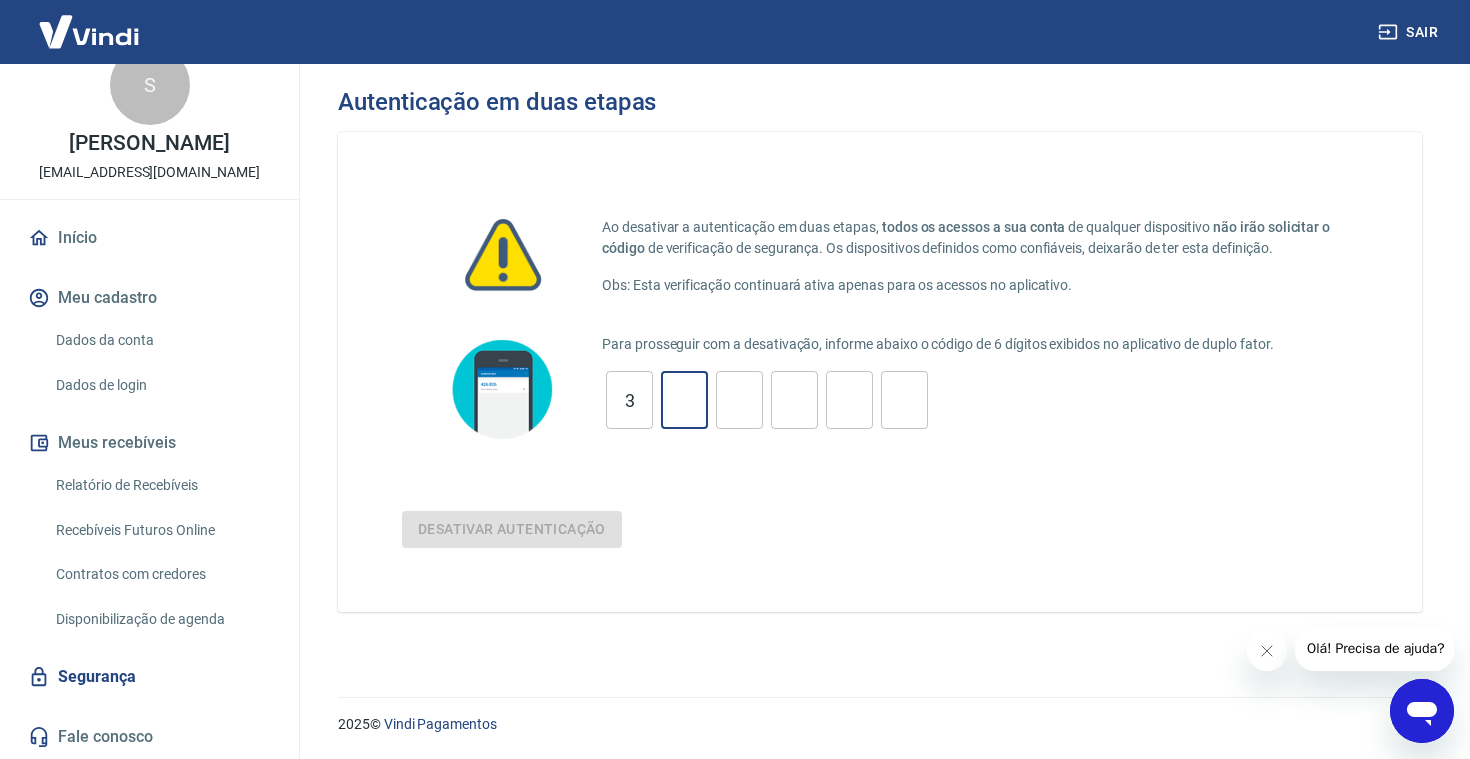 type on "3" 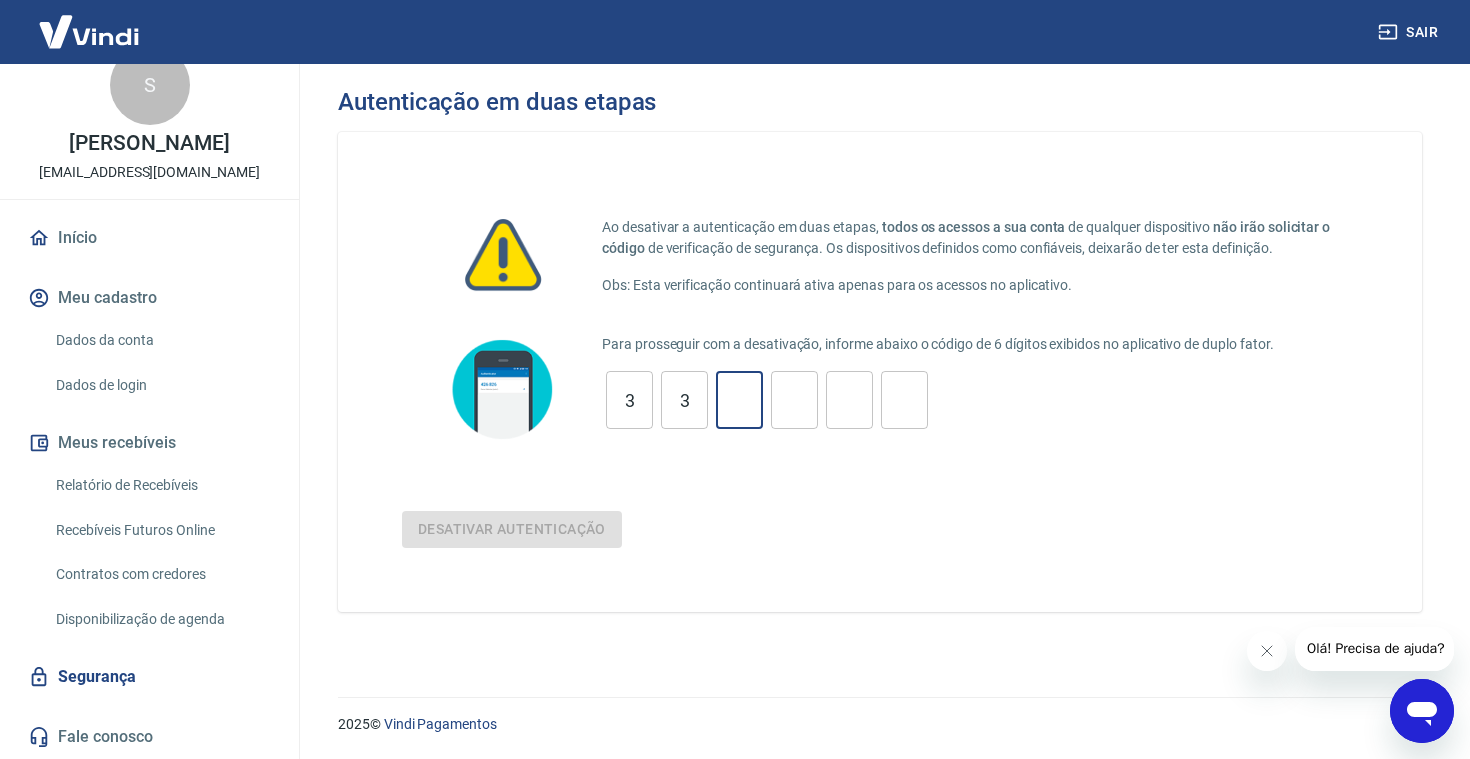 type on "3" 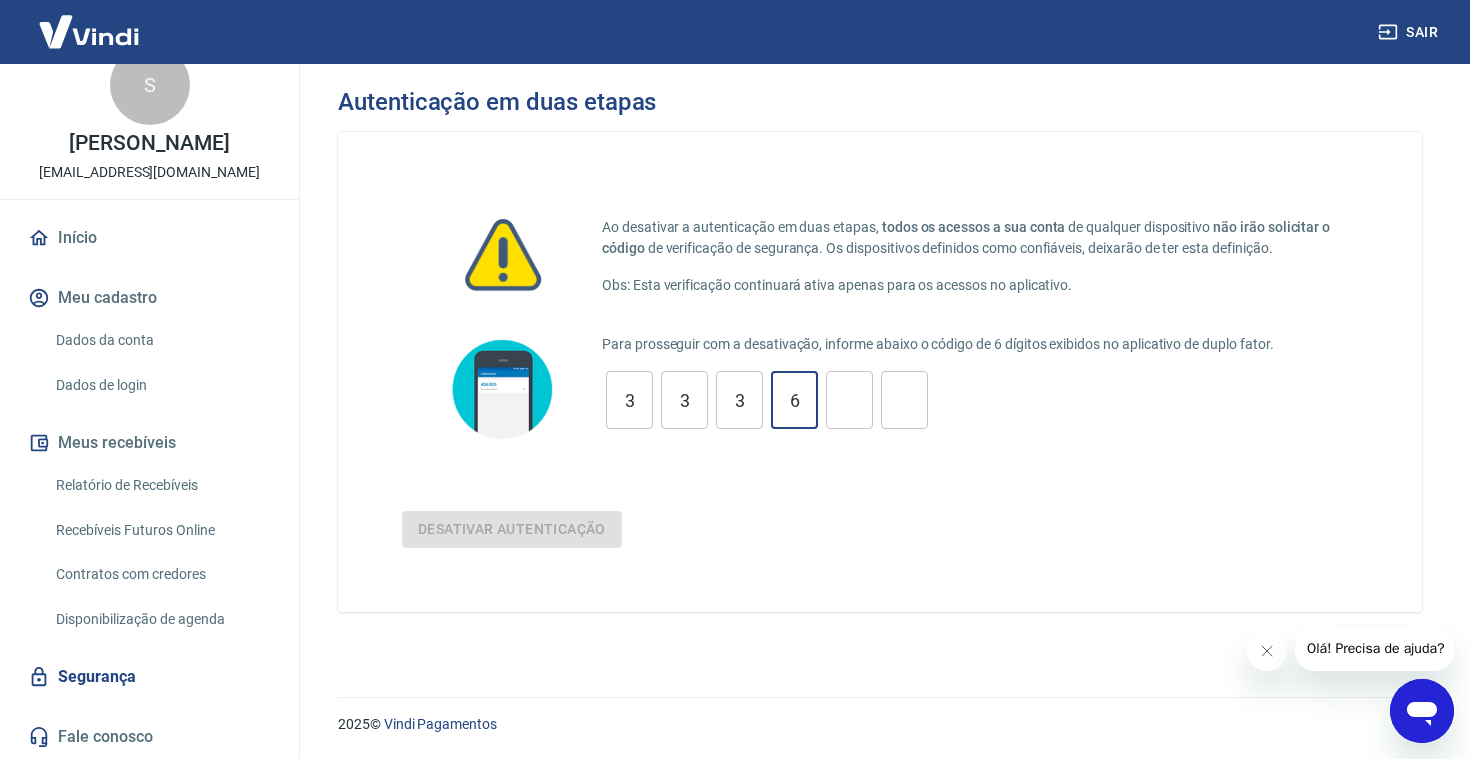 type on "6" 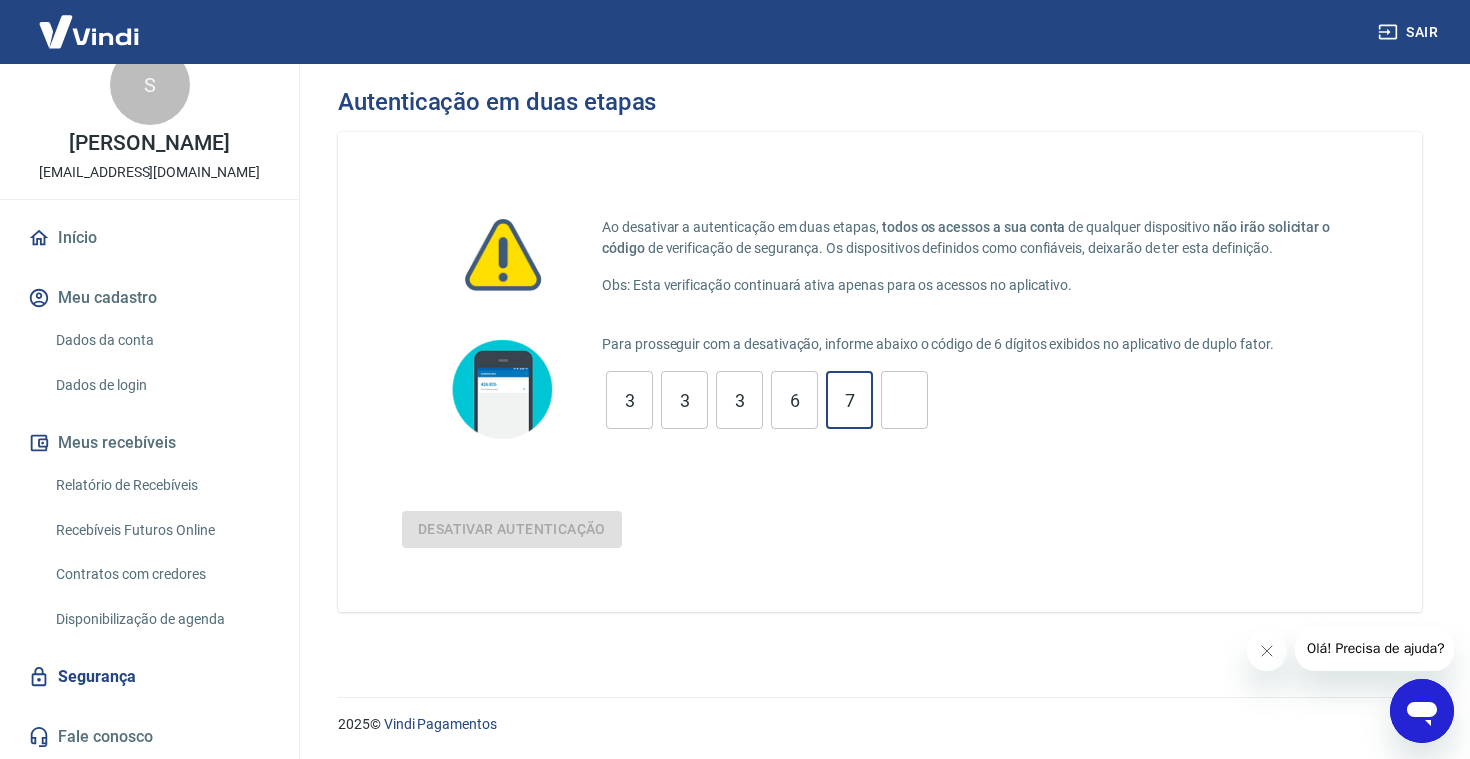 type on "7" 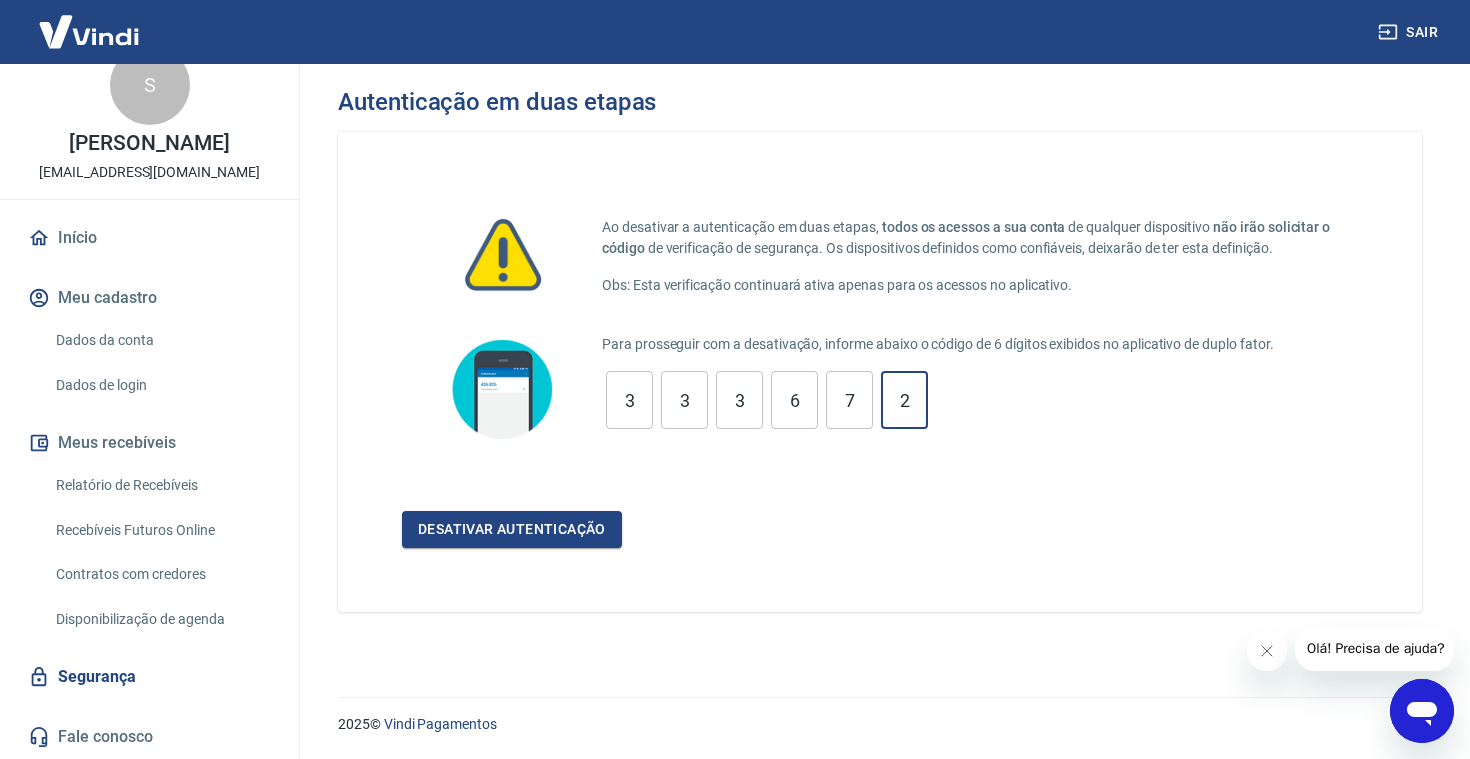 type on "2" 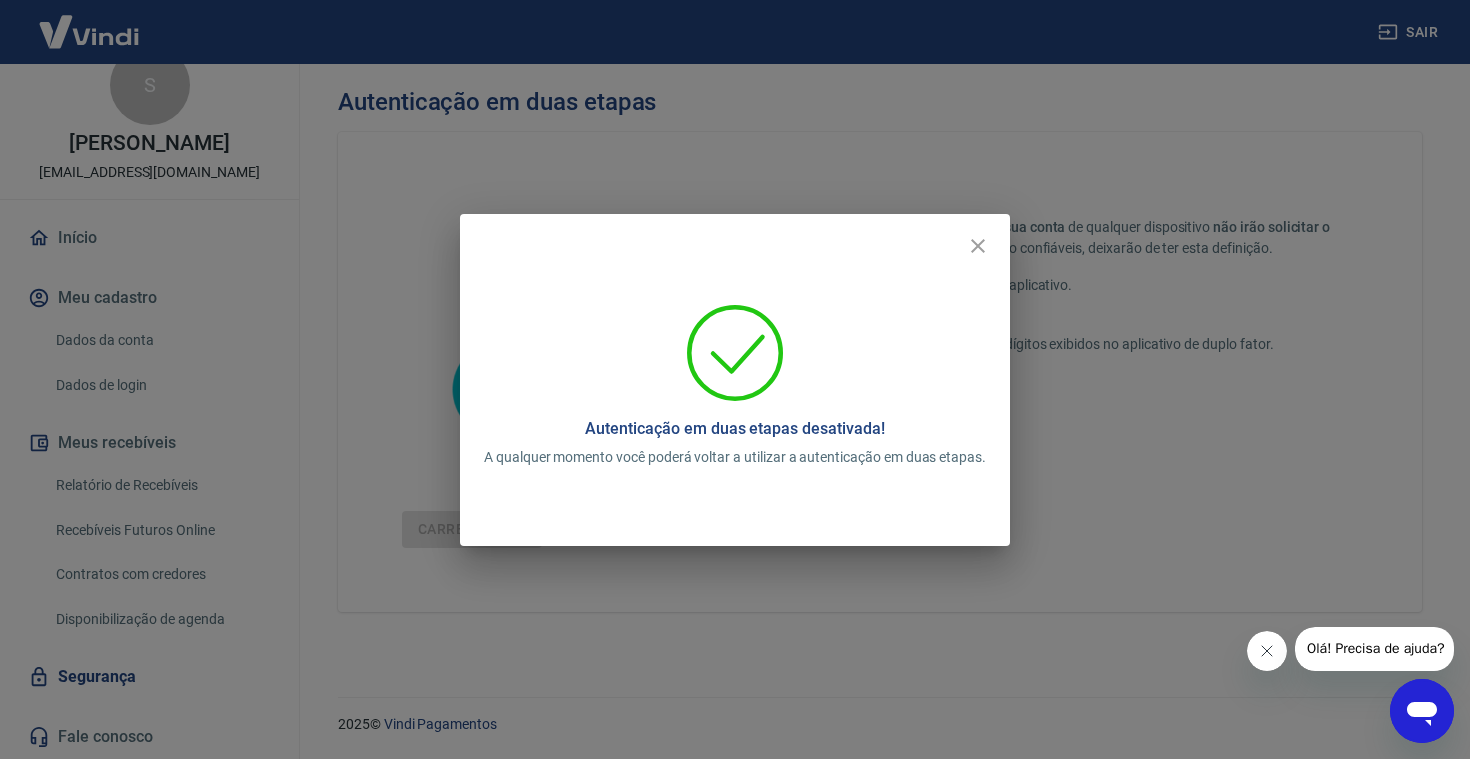 click 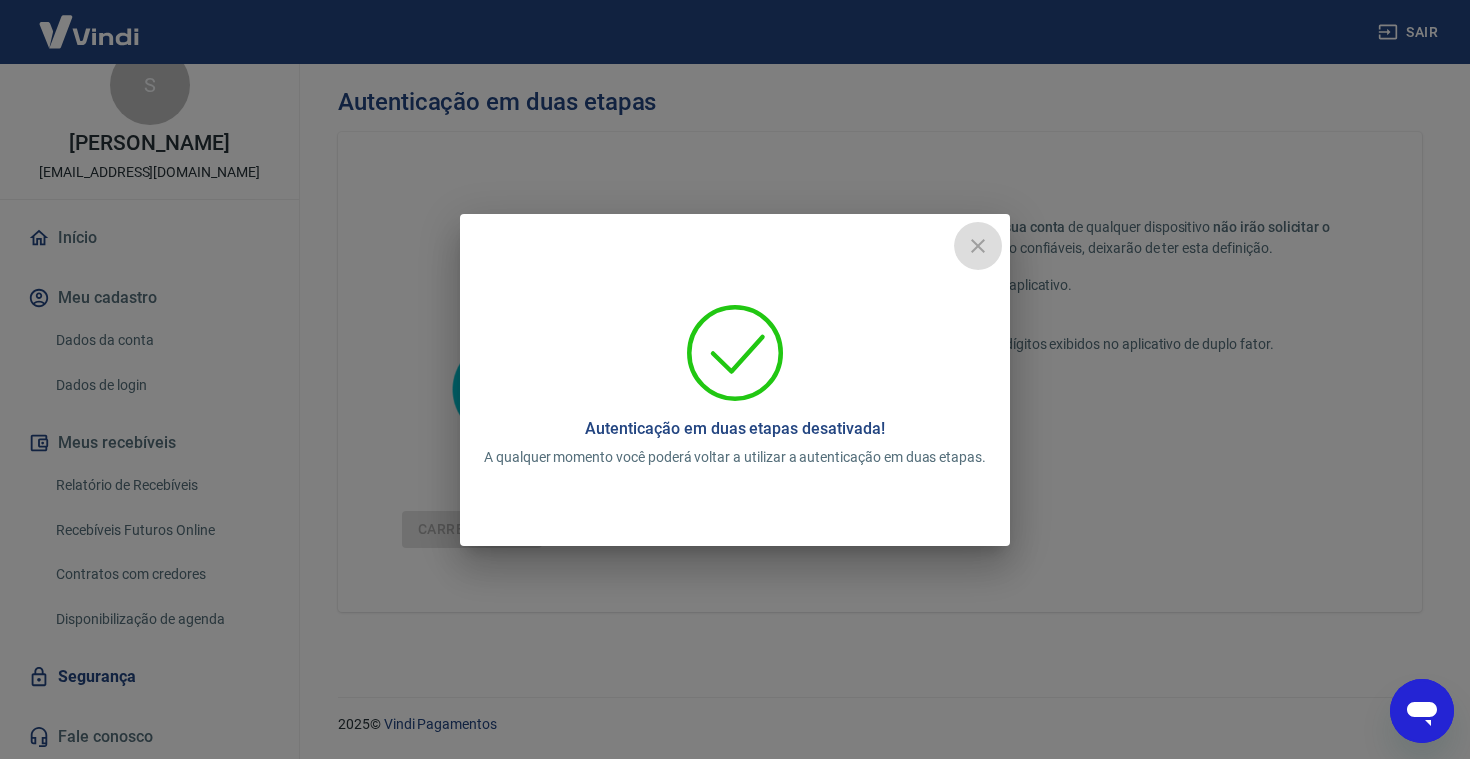 click 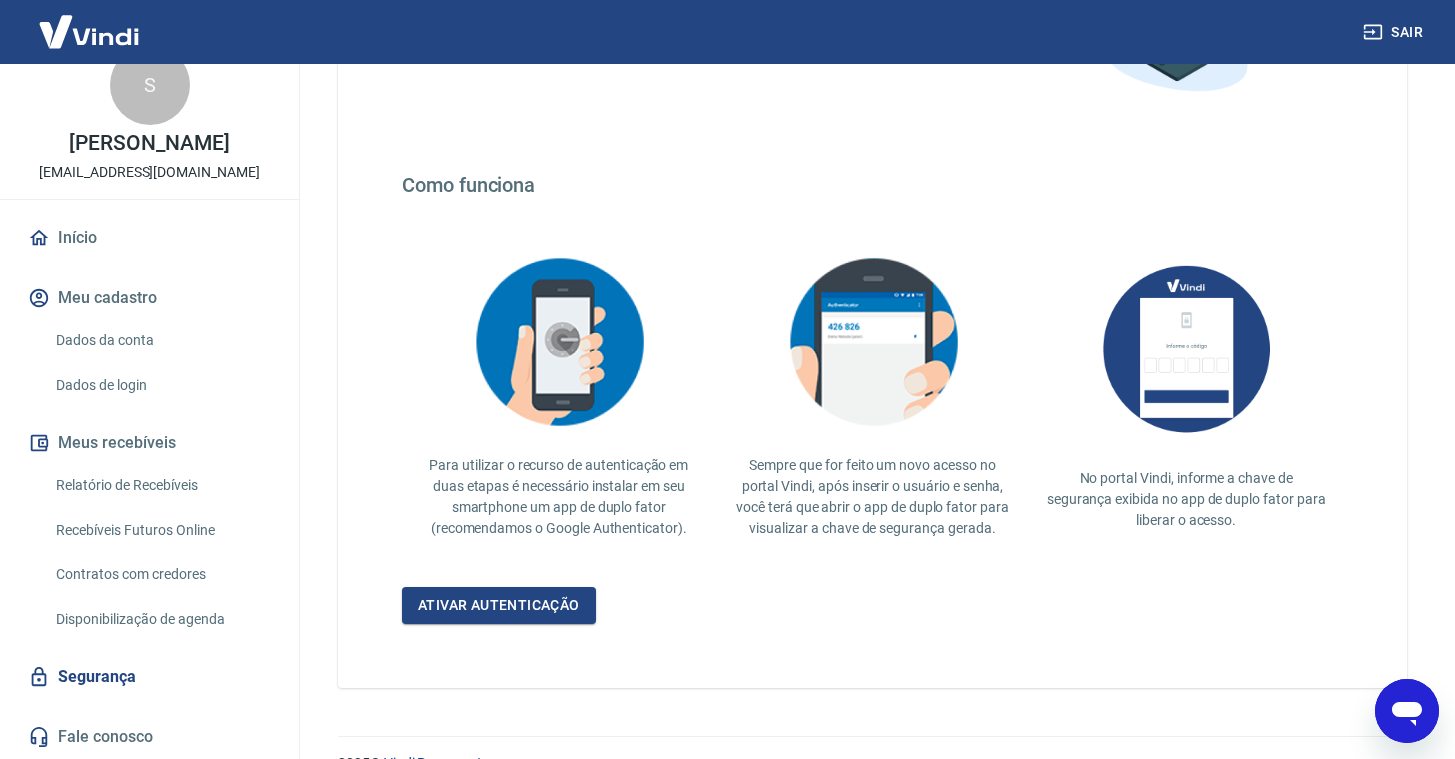 scroll, scrollTop: 259, scrollLeft: 0, axis: vertical 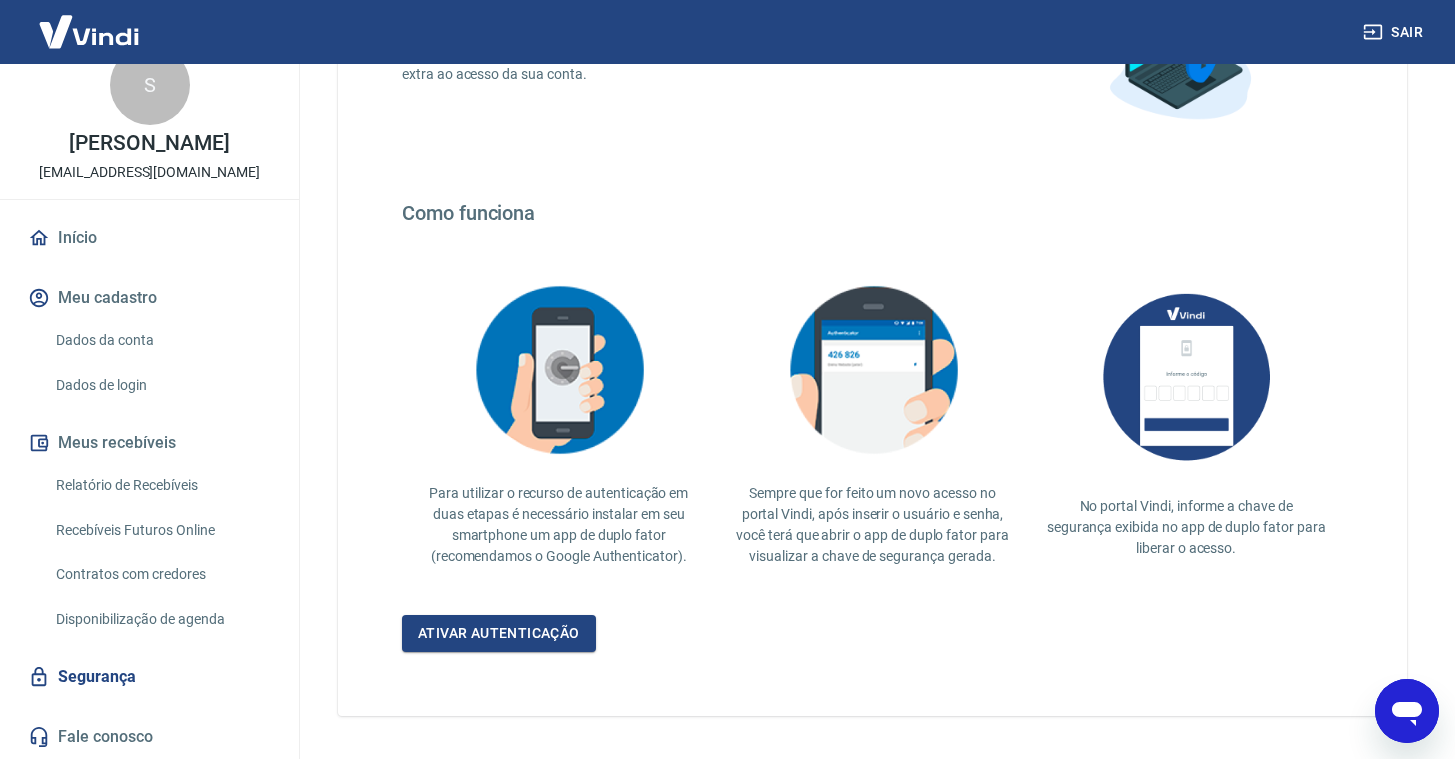 click at bounding box center [559, 370] 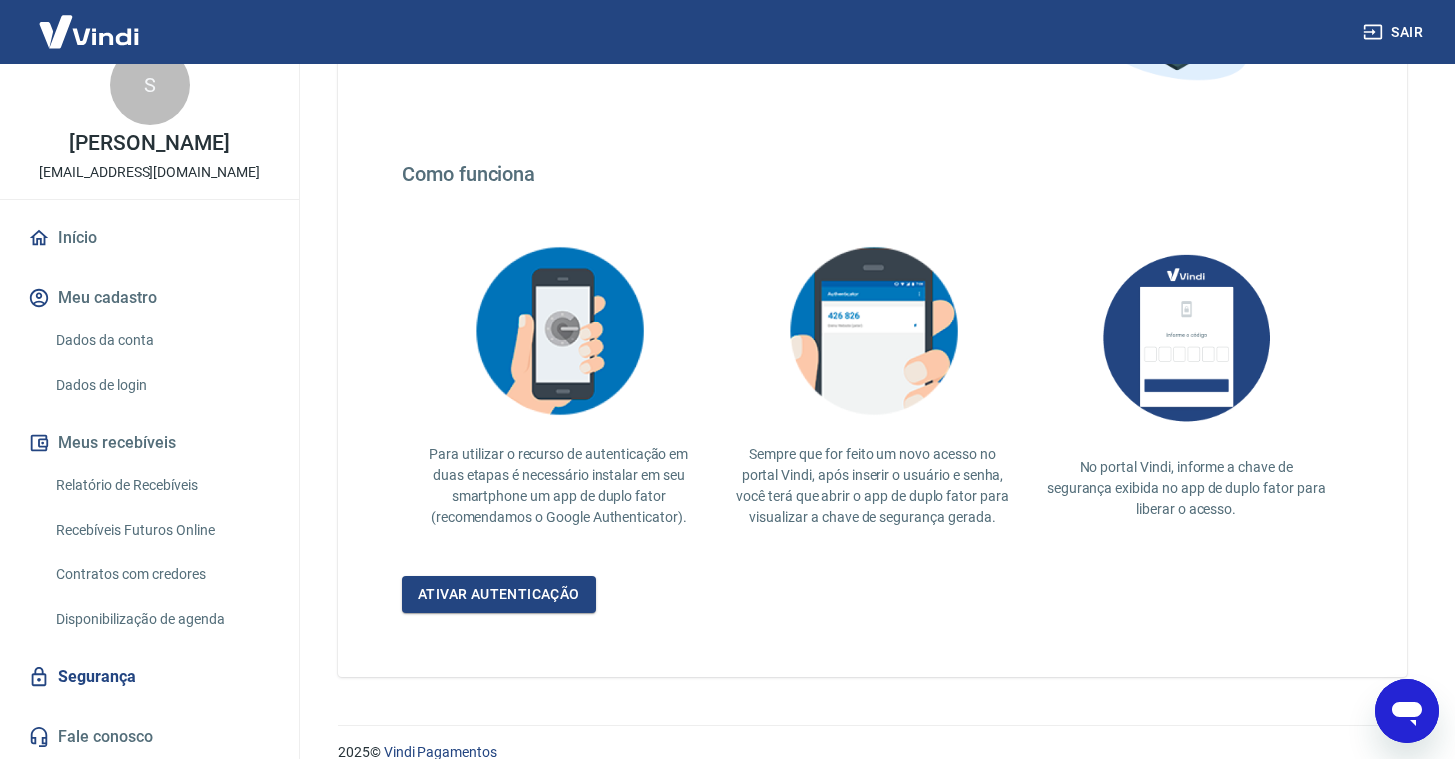 scroll, scrollTop: 326, scrollLeft: 0, axis: vertical 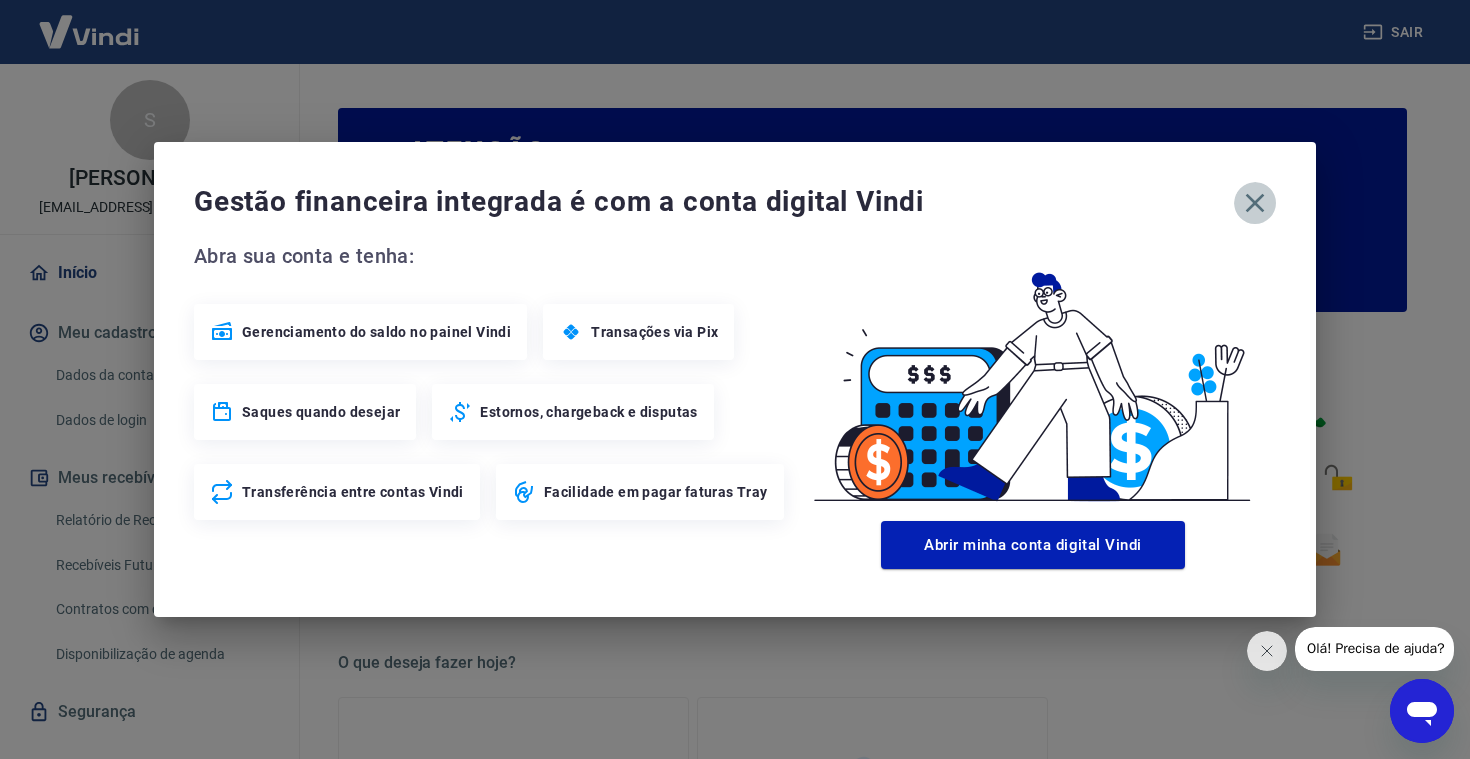 drag, startPoint x: 1259, startPoint y: 202, endPoint x: 1243, endPoint y: 199, distance: 16.27882 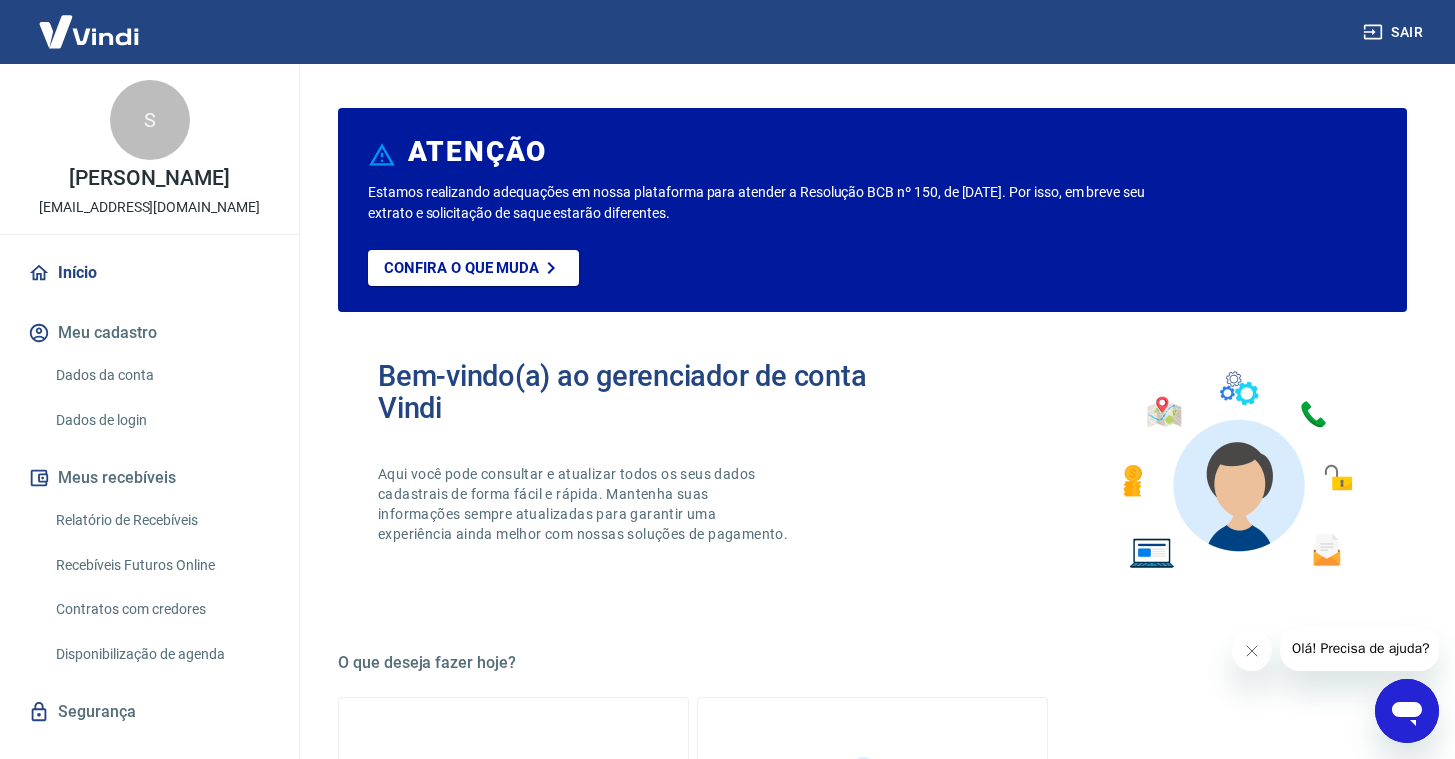 scroll, scrollTop: 0, scrollLeft: 0, axis: both 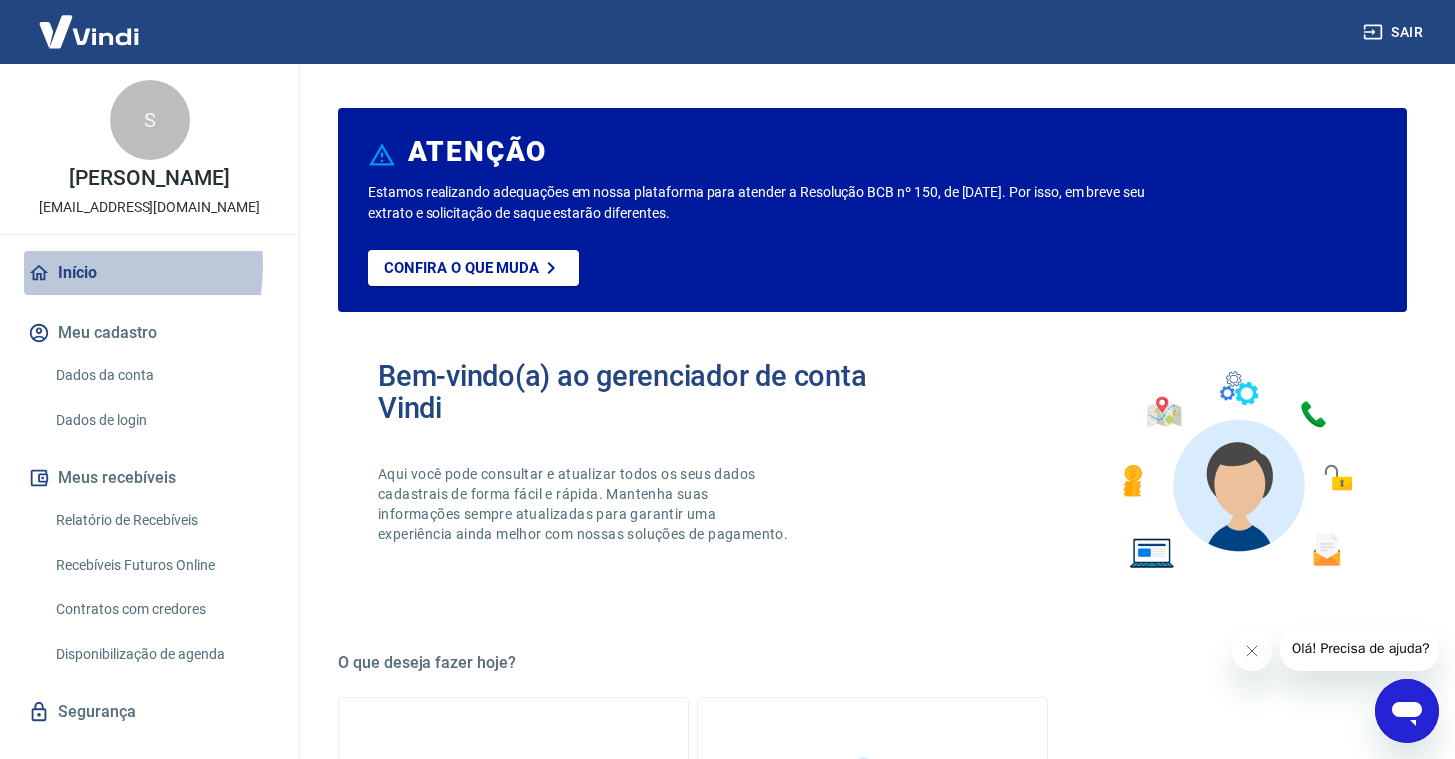 click on "Início" at bounding box center (149, 273) 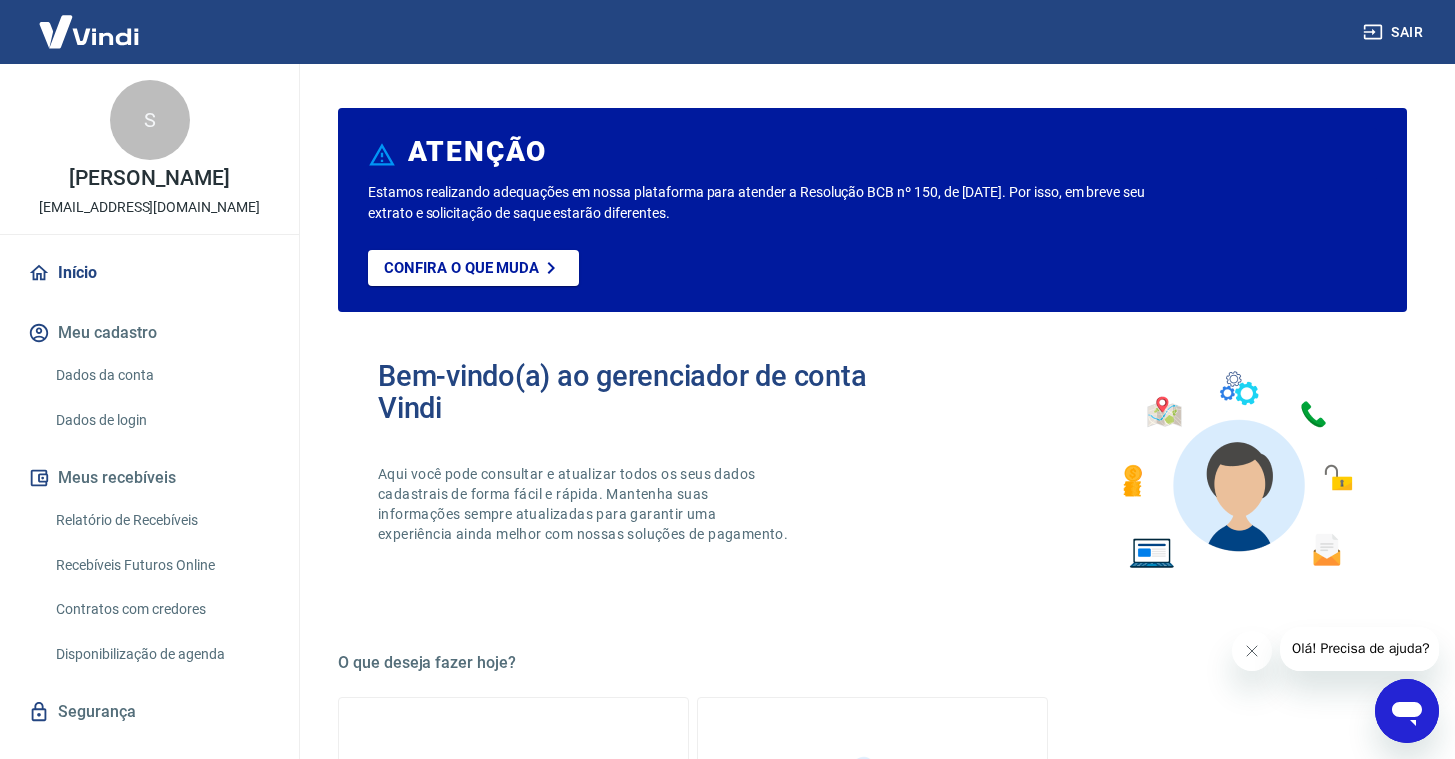 scroll, scrollTop: 35, scrollLeft: 0, axis: vertical 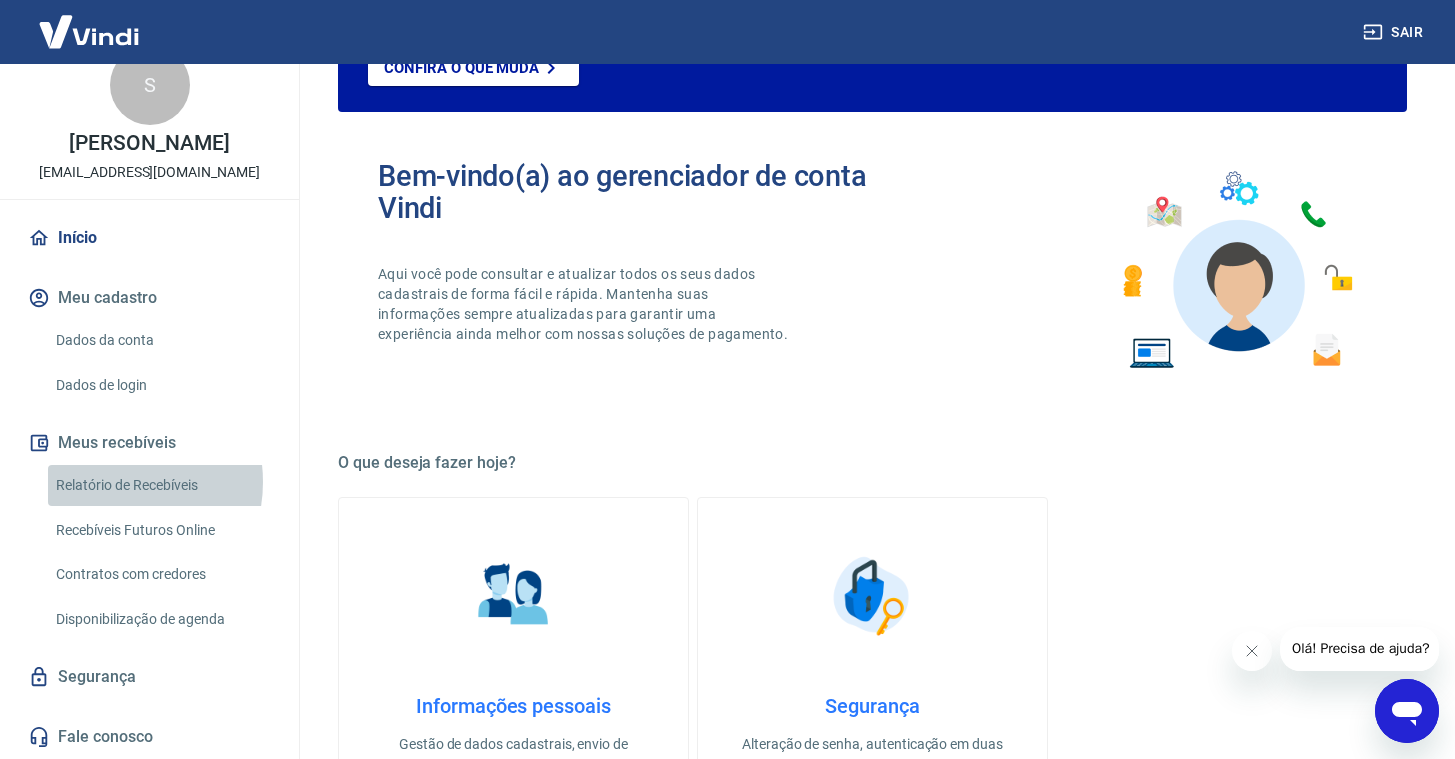click on "Relatório de Recebíveis" at bounding box center [161, 485] 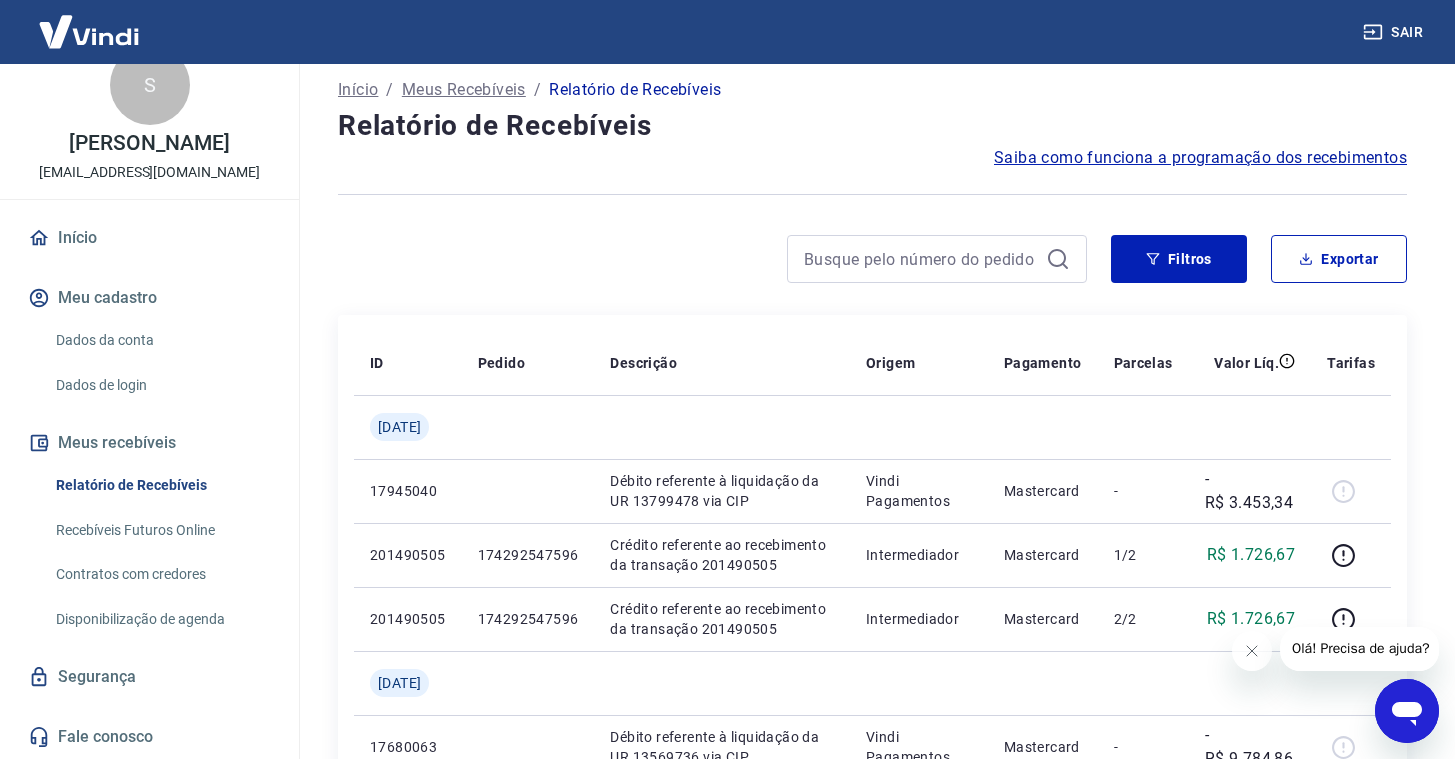 scroll, scrollTop: 0, scrollLeft: 0, axis: both 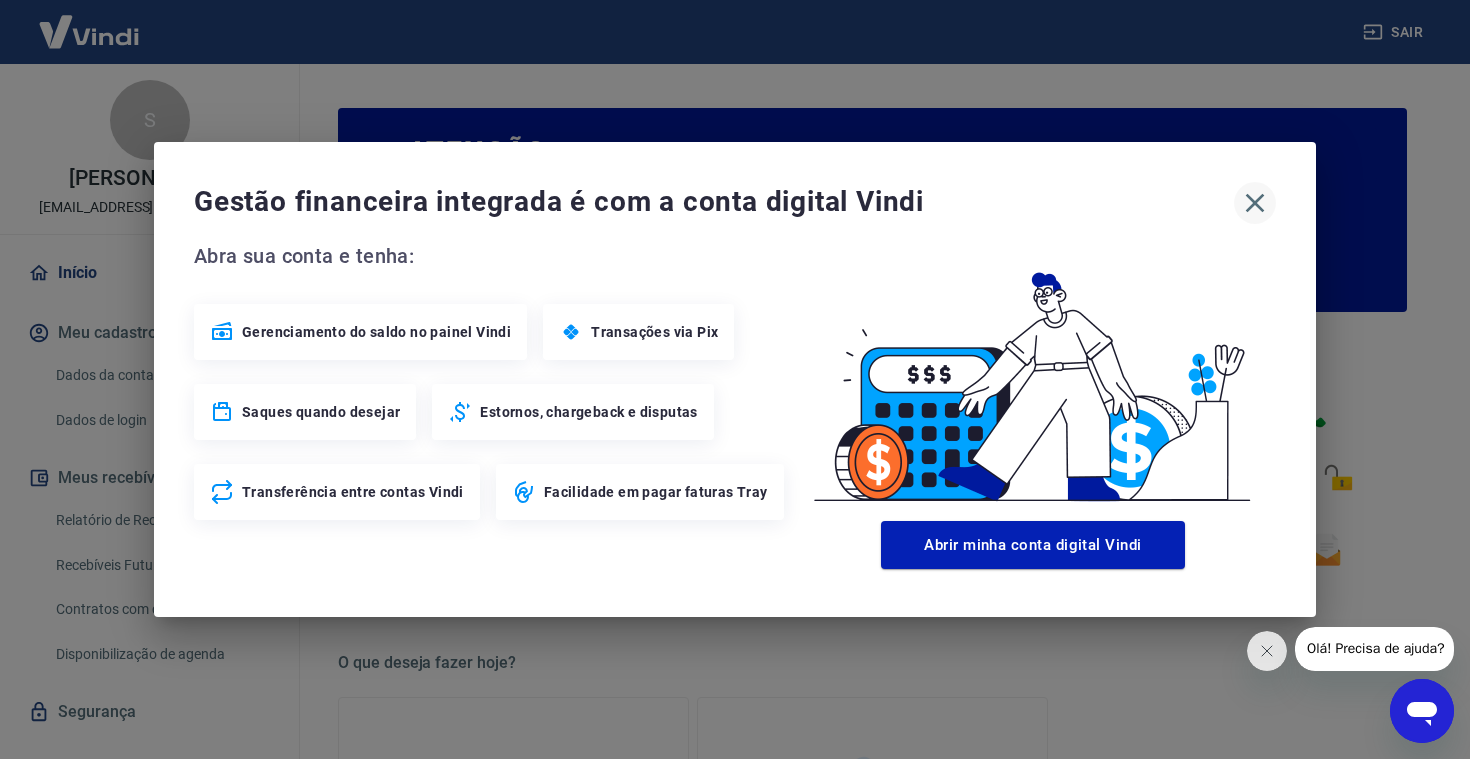 click 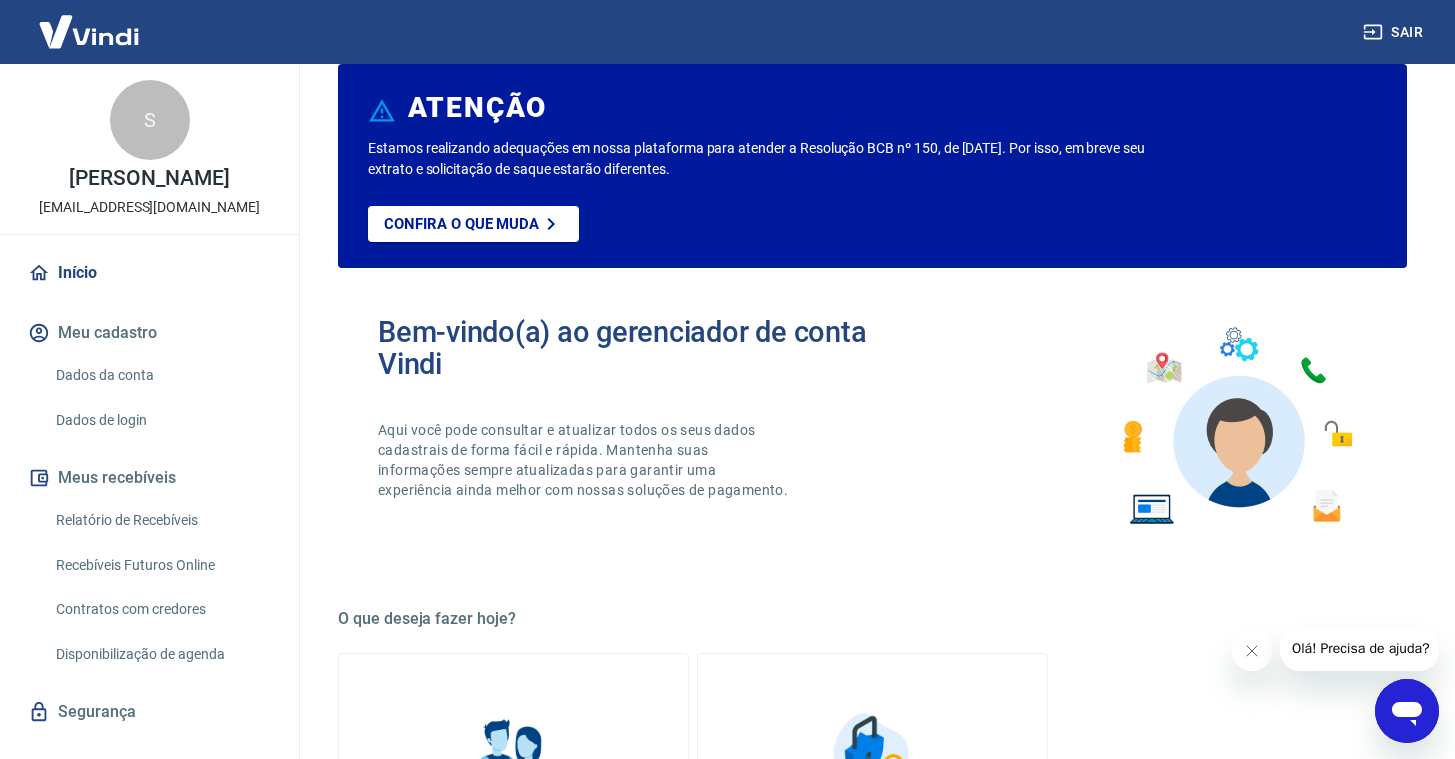 scroll, scrollTop: 0, scrollLeft: 0, axis: both 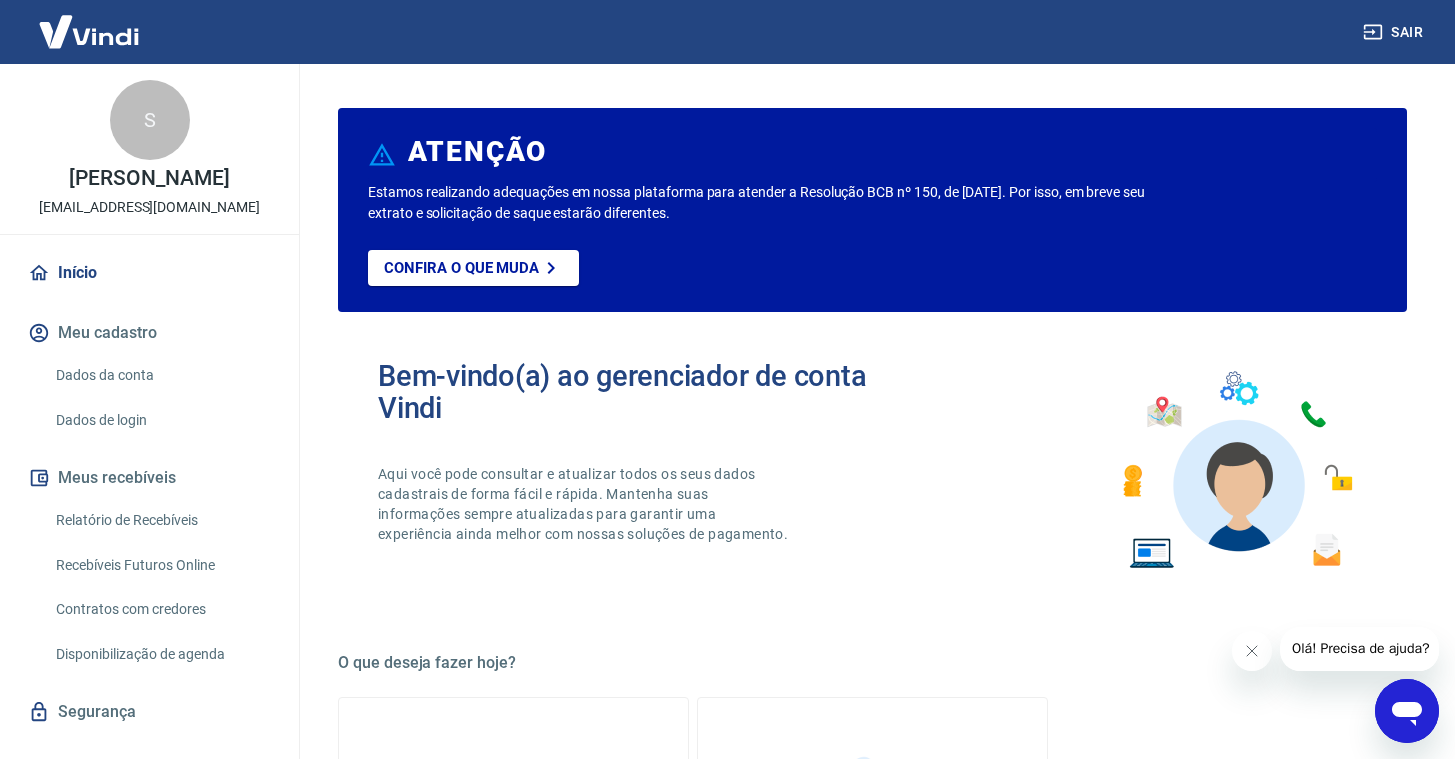 click on "Dados da conta" at bounding box center [161, 375] 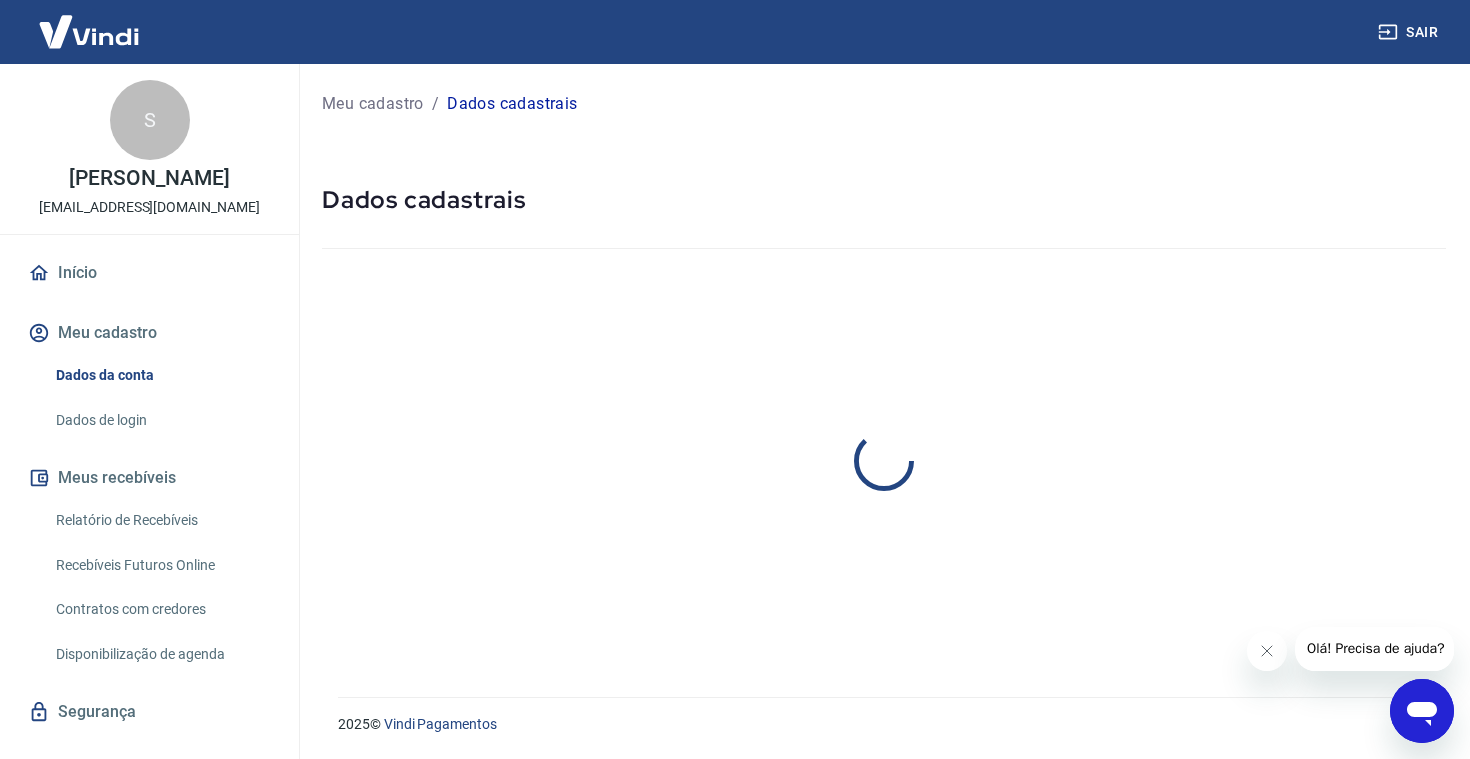 select on "SC" 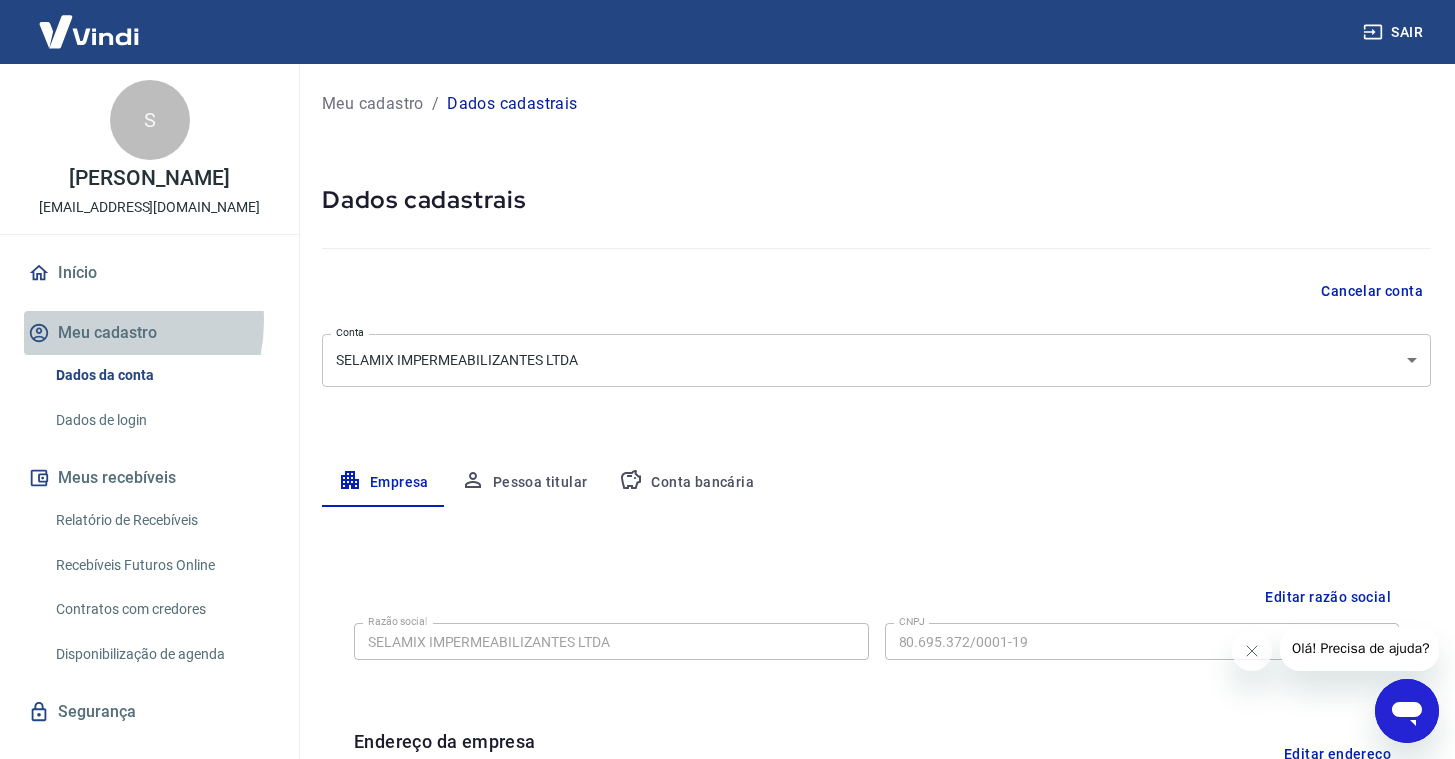 click on "Meu cadastro" at bounding box center (149, 333) 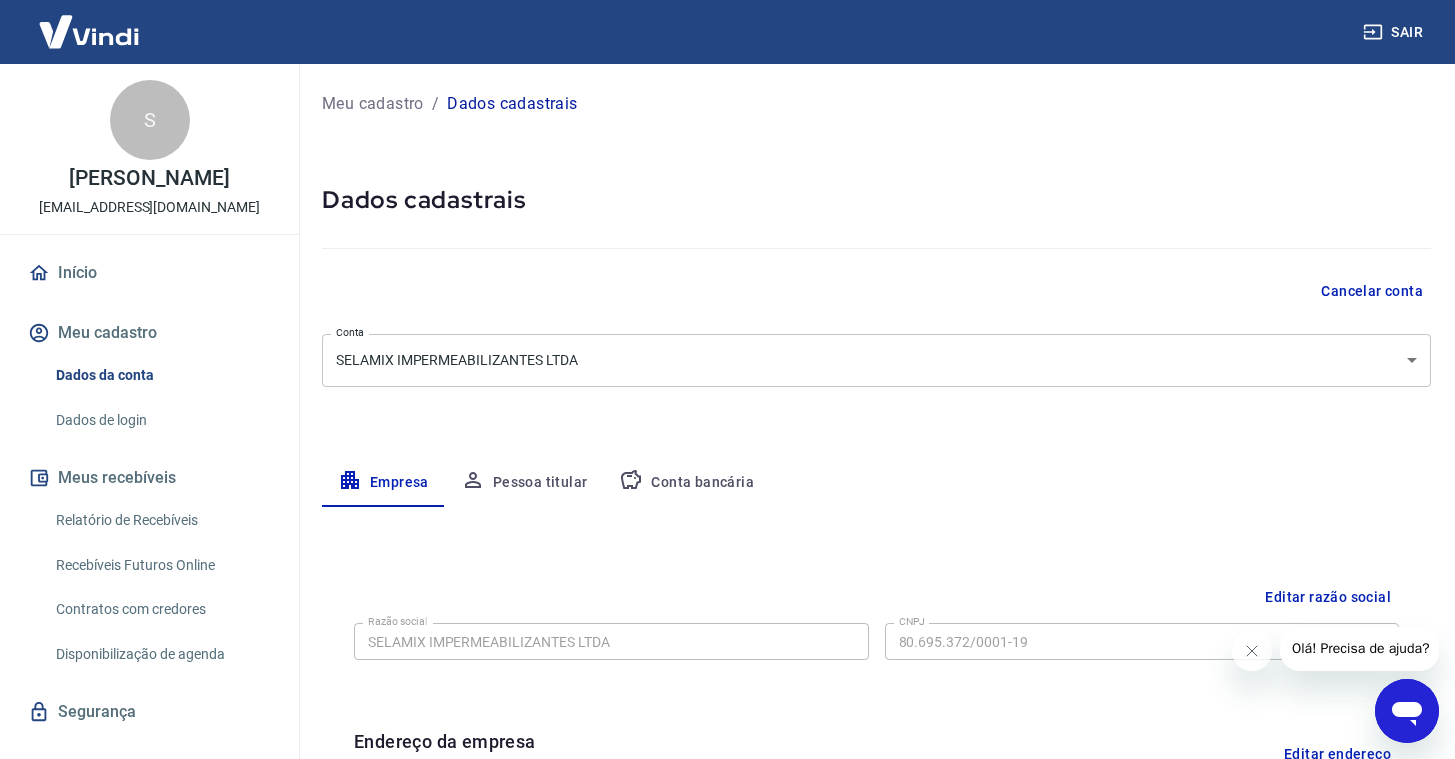 drag, startPoint x: 47, startPoint y: 247, endPoint x: 51, endPoint y: 261, distance: 14.56022 